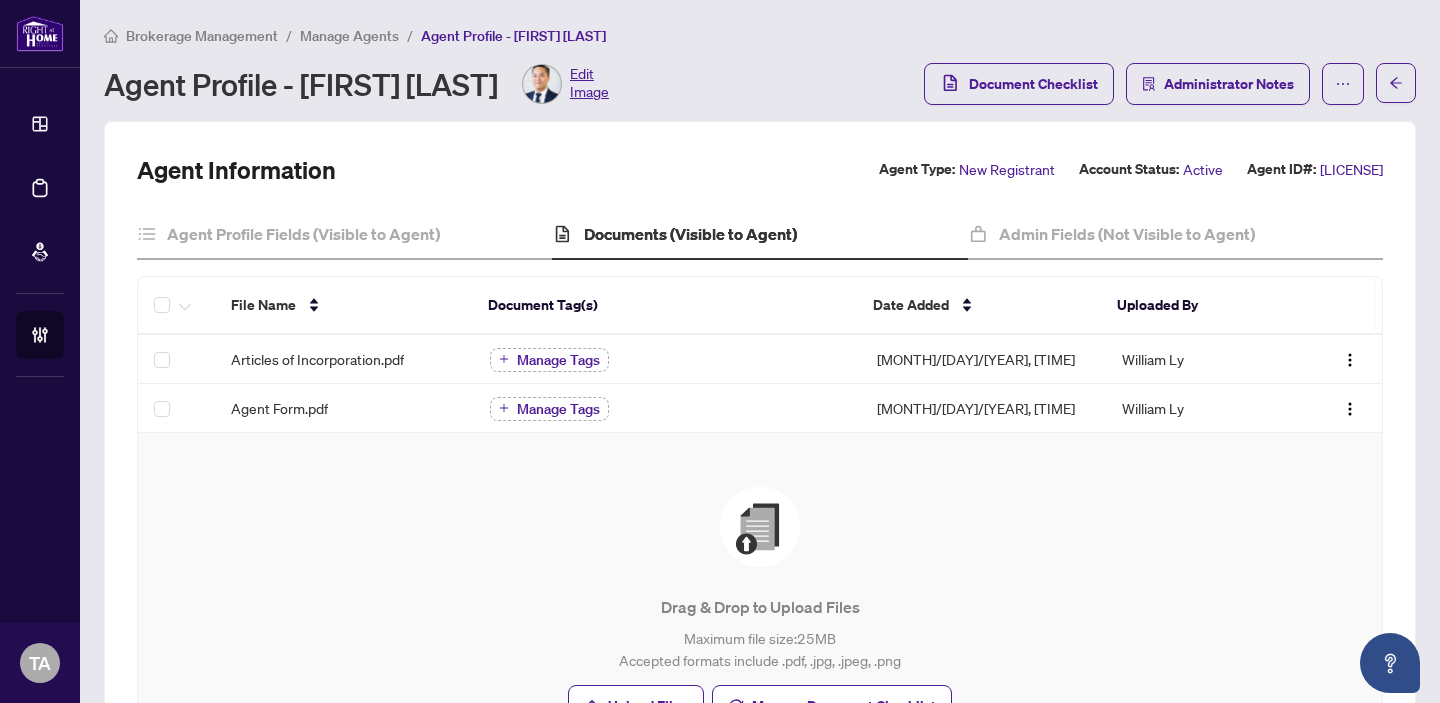 scroll, scrollTop: 0, scrollLeft: 0, axis: both 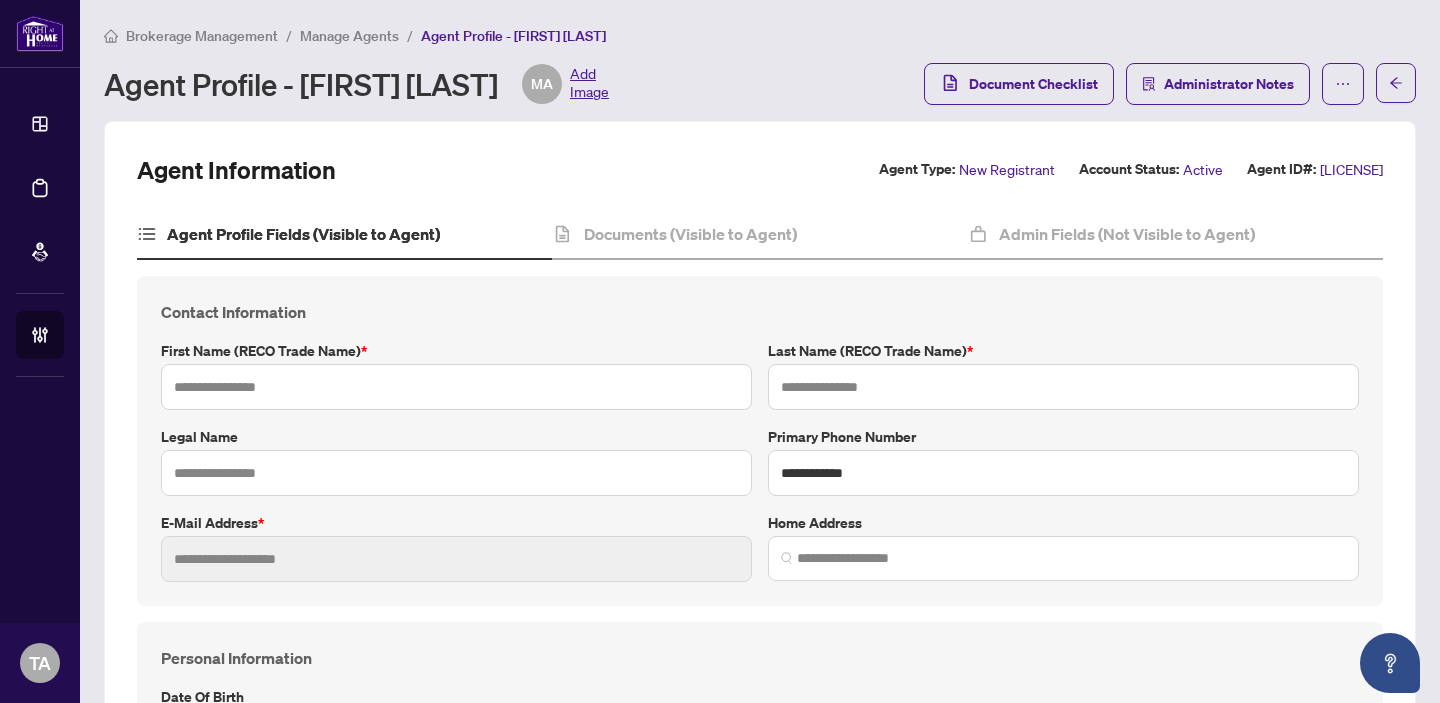 type on "*******" 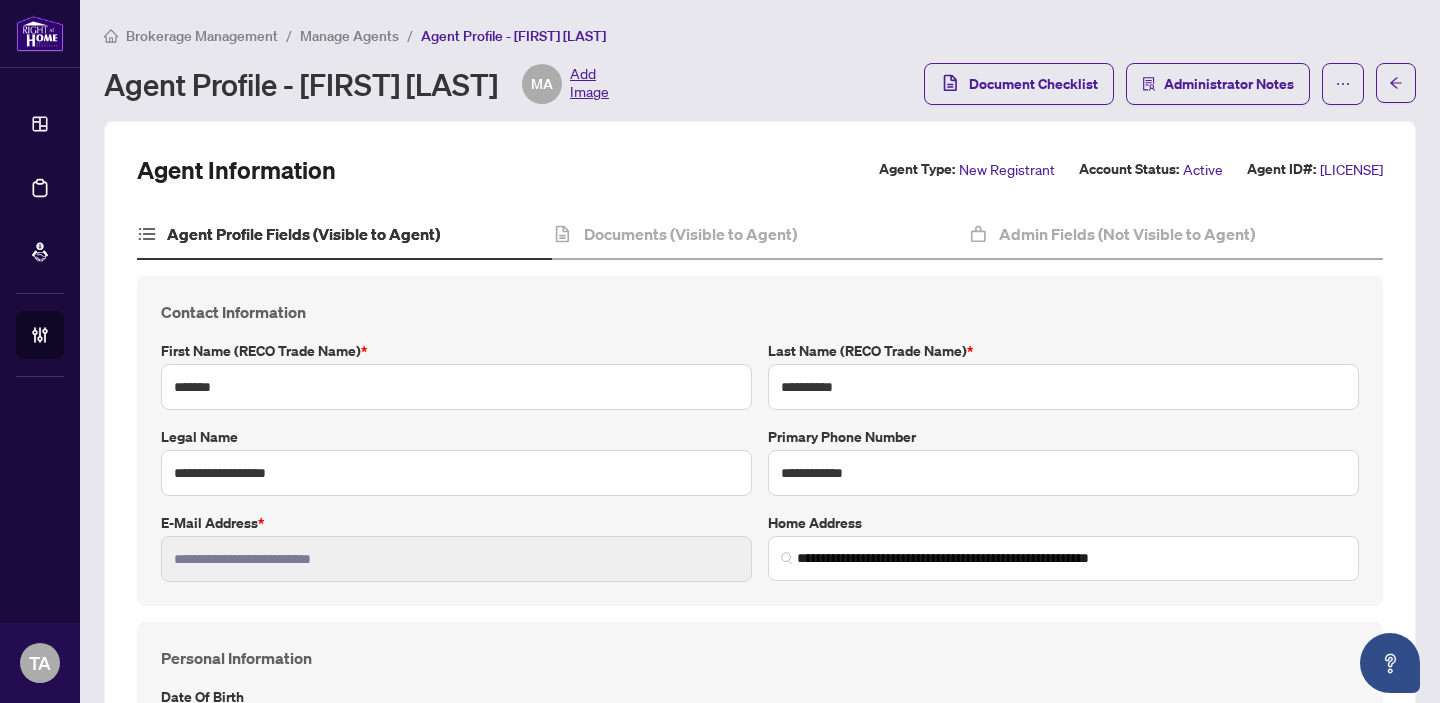 type on "**********" 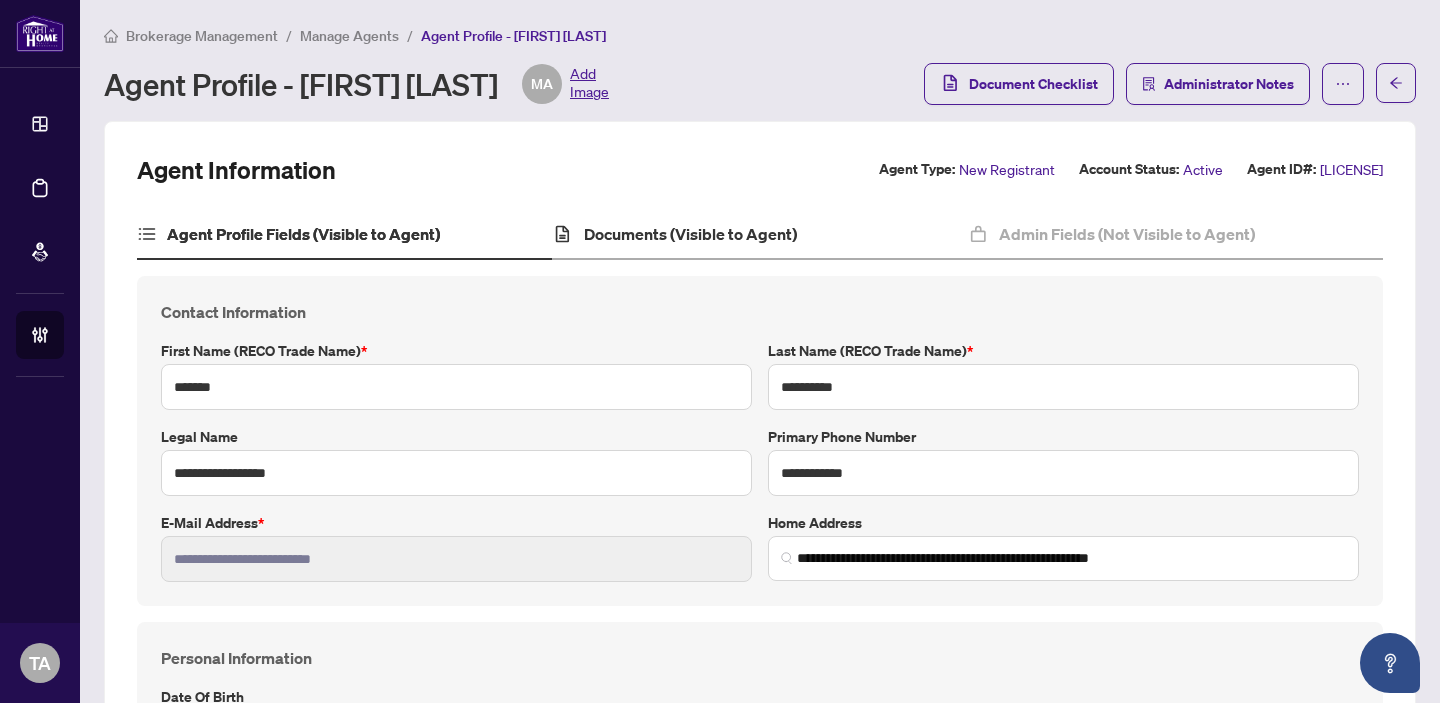 click on "Documents (Visible to Agent)" at bounding box center (759, 235) 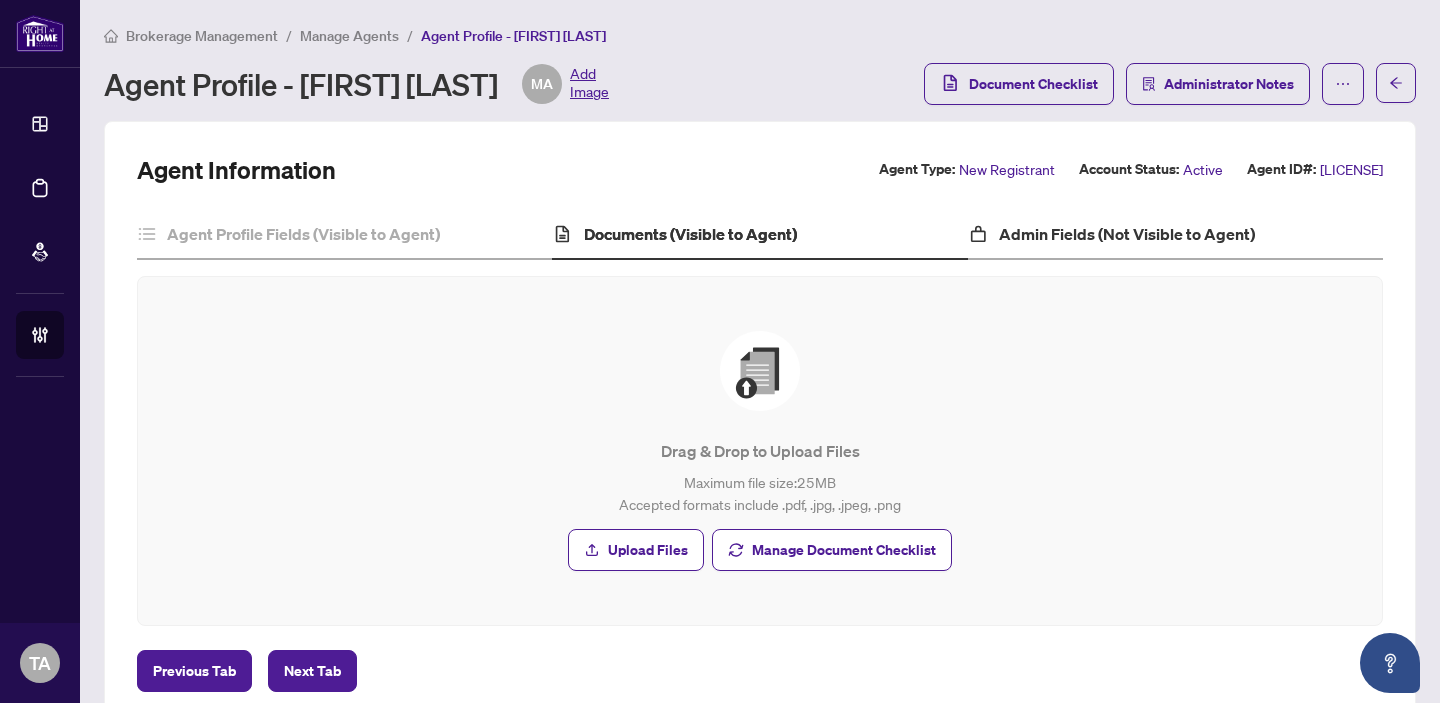 click on "Admin Fields (Not Visible to Agent)" at bounding box center [1175, 235] 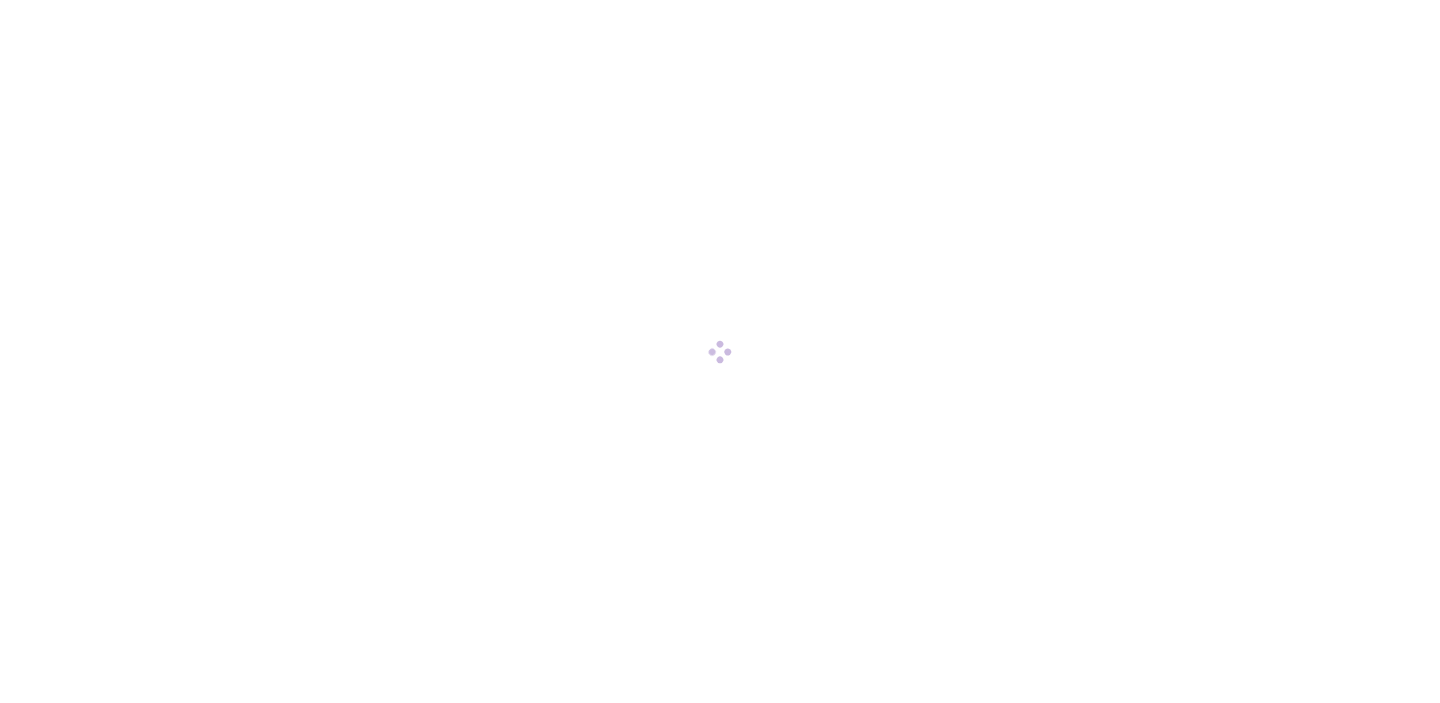 scroll, scrollTop: 0, scrollLeft: 0, axis: both 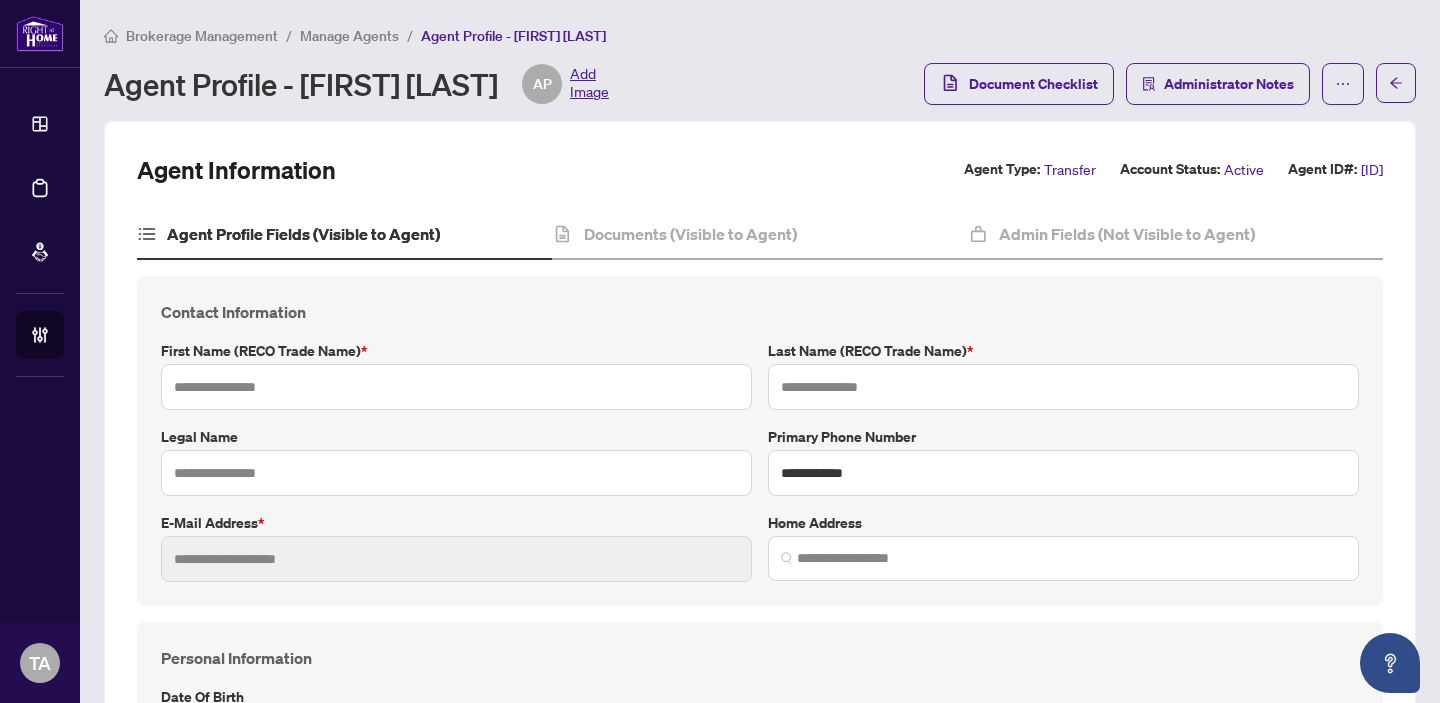 type on "*****" 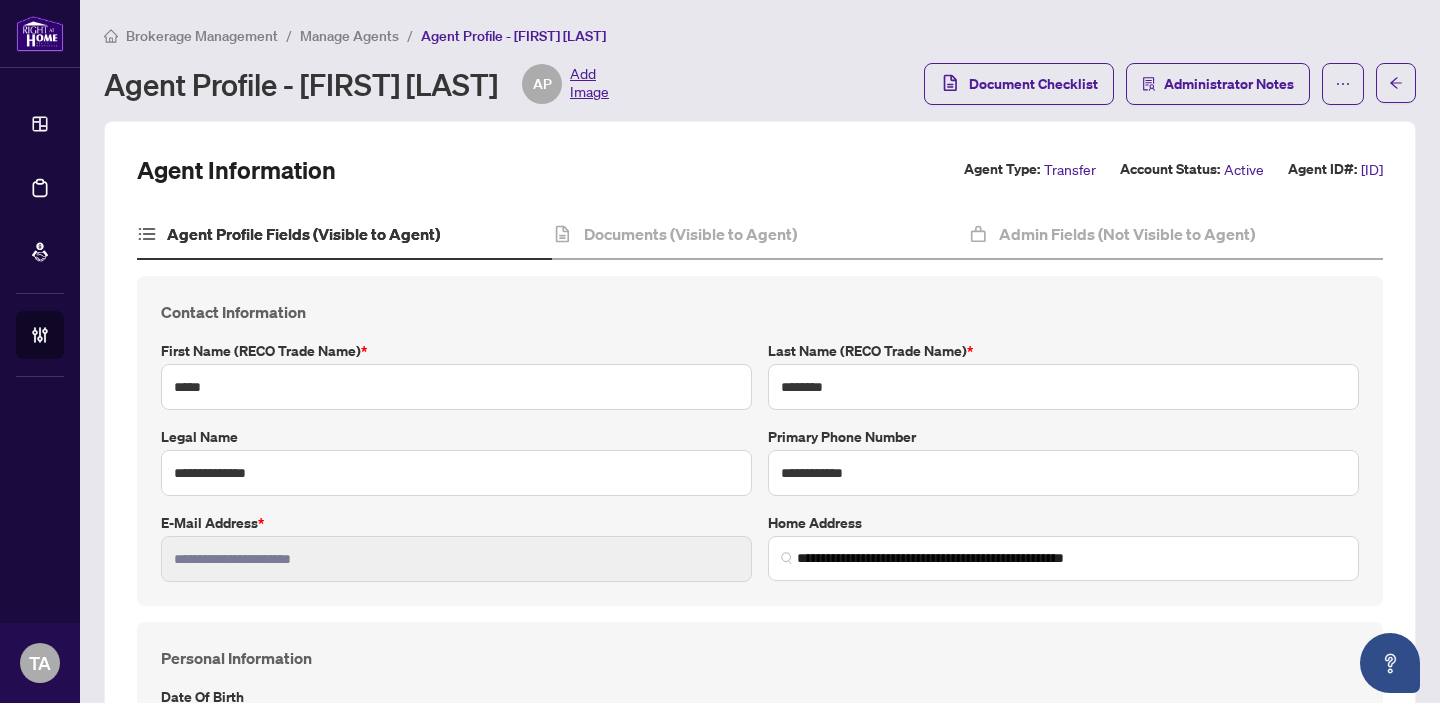 type on "**********" 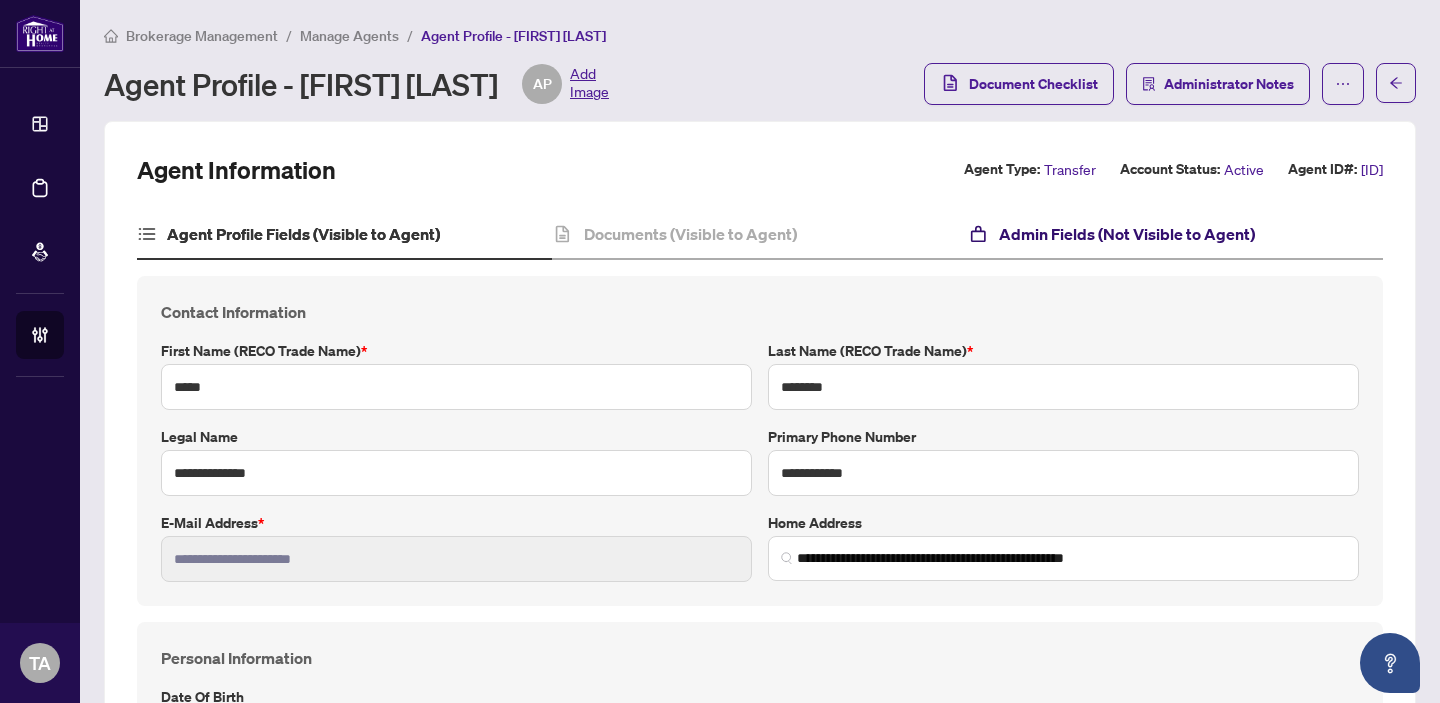 click on "Admin Fields (Not Visible to Agent)" at bounding box center [1127, 234] 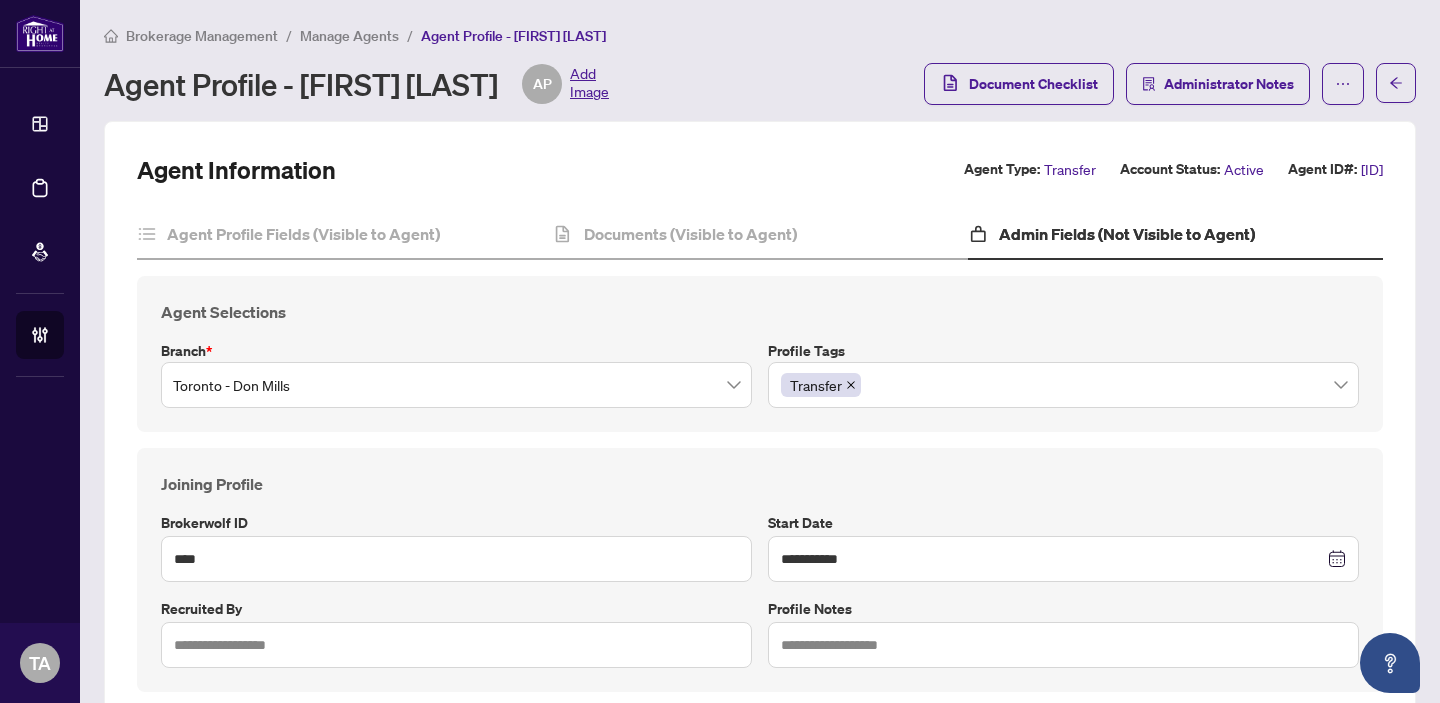 click on "Manage Agents" at bounding box center [349, 36] 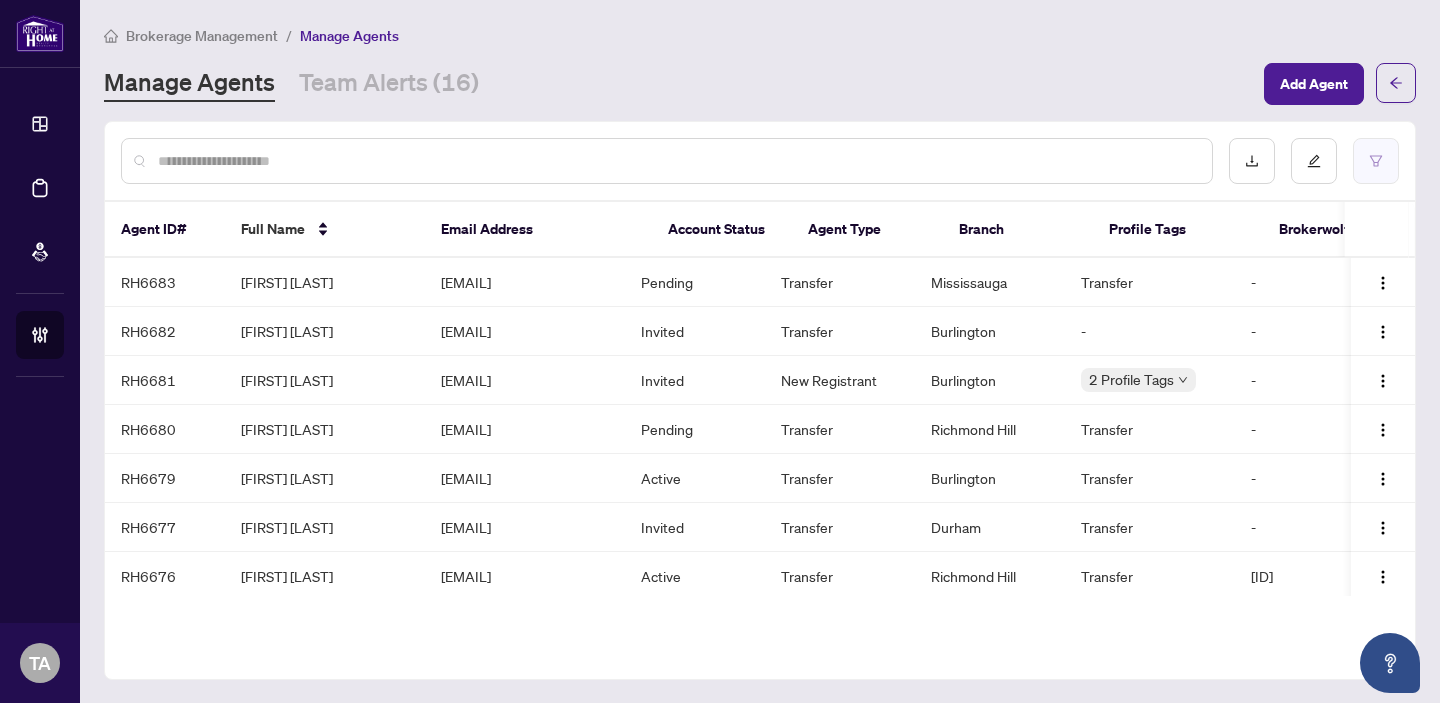 click at bounding box center [1376, 161] 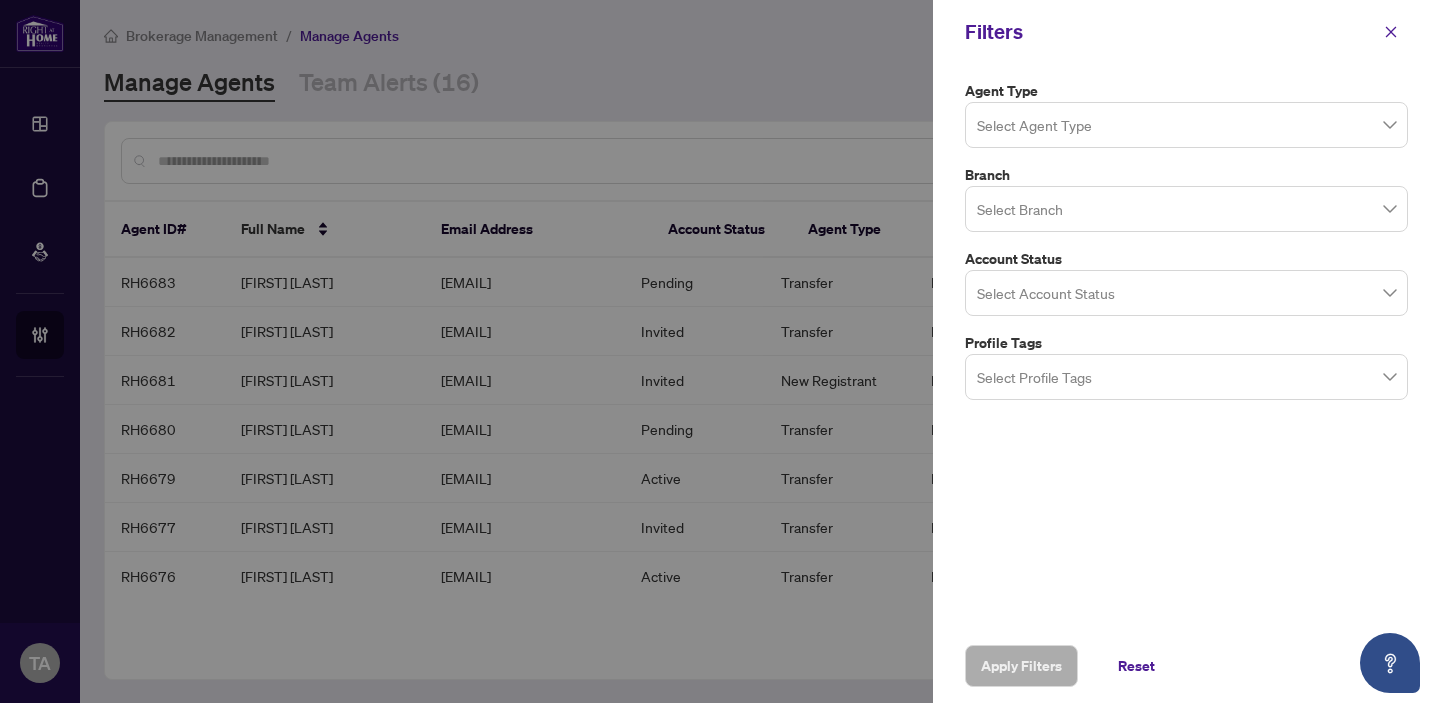 click at bounding box center [1186, 208] 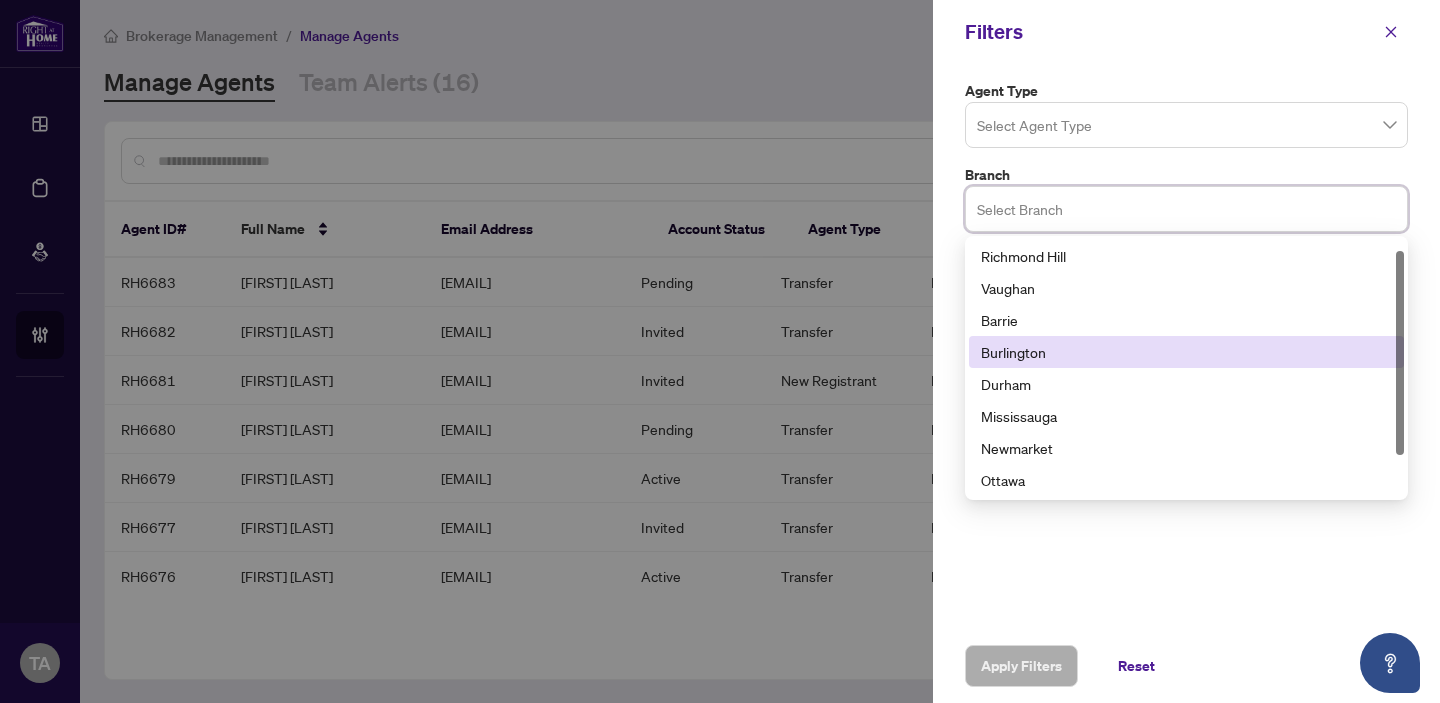 scroll, scrollTop: 64, scrollLeft: 0, axis: vertical 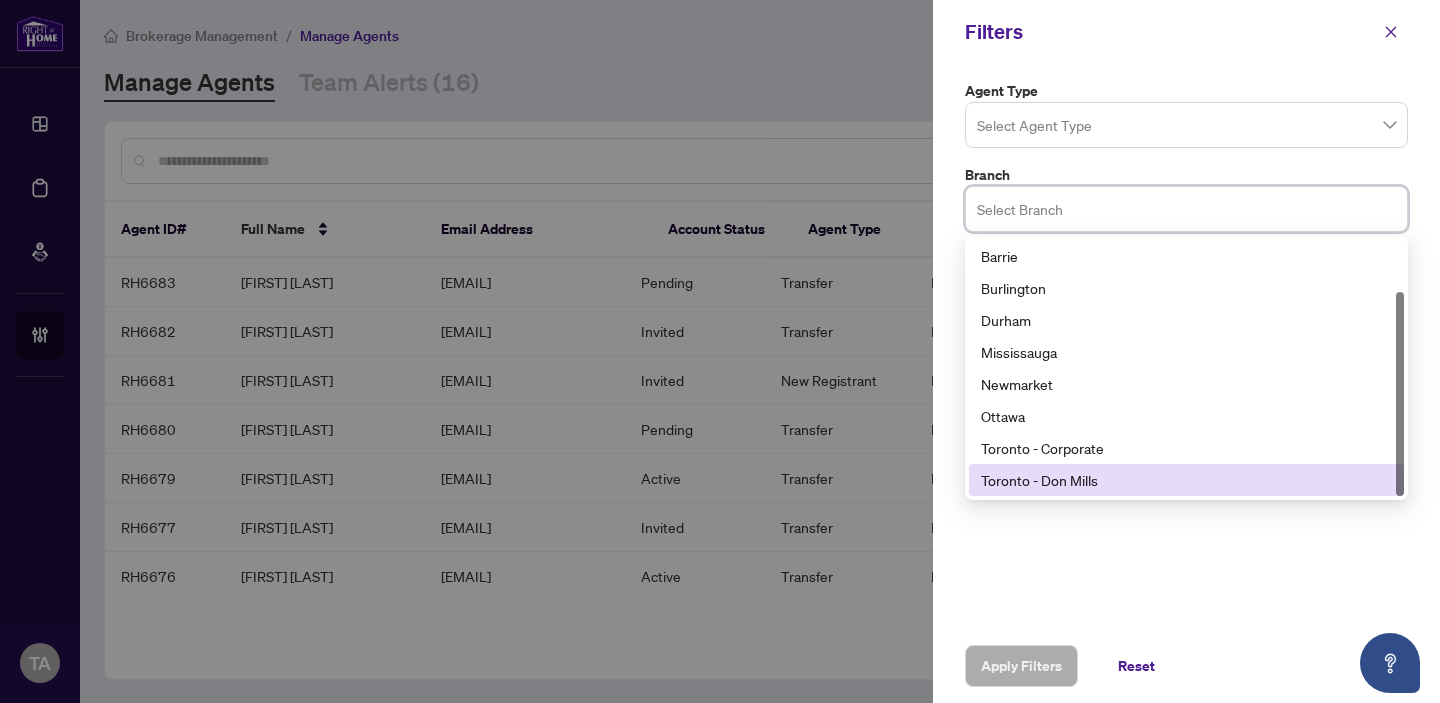 click on "Toronto - Don Mills" at bounding box center (1186, 480) 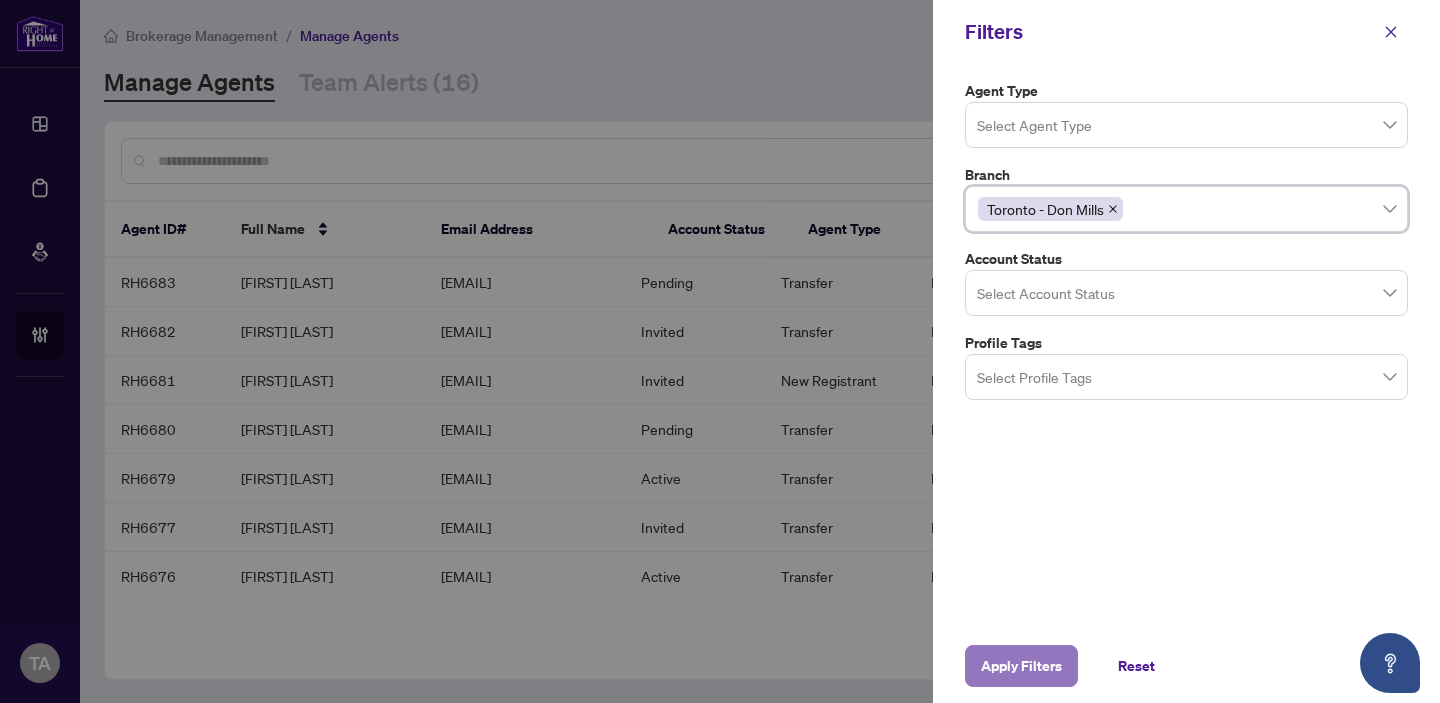 click on "Apply Filters" at bounding box center [1021, 666] 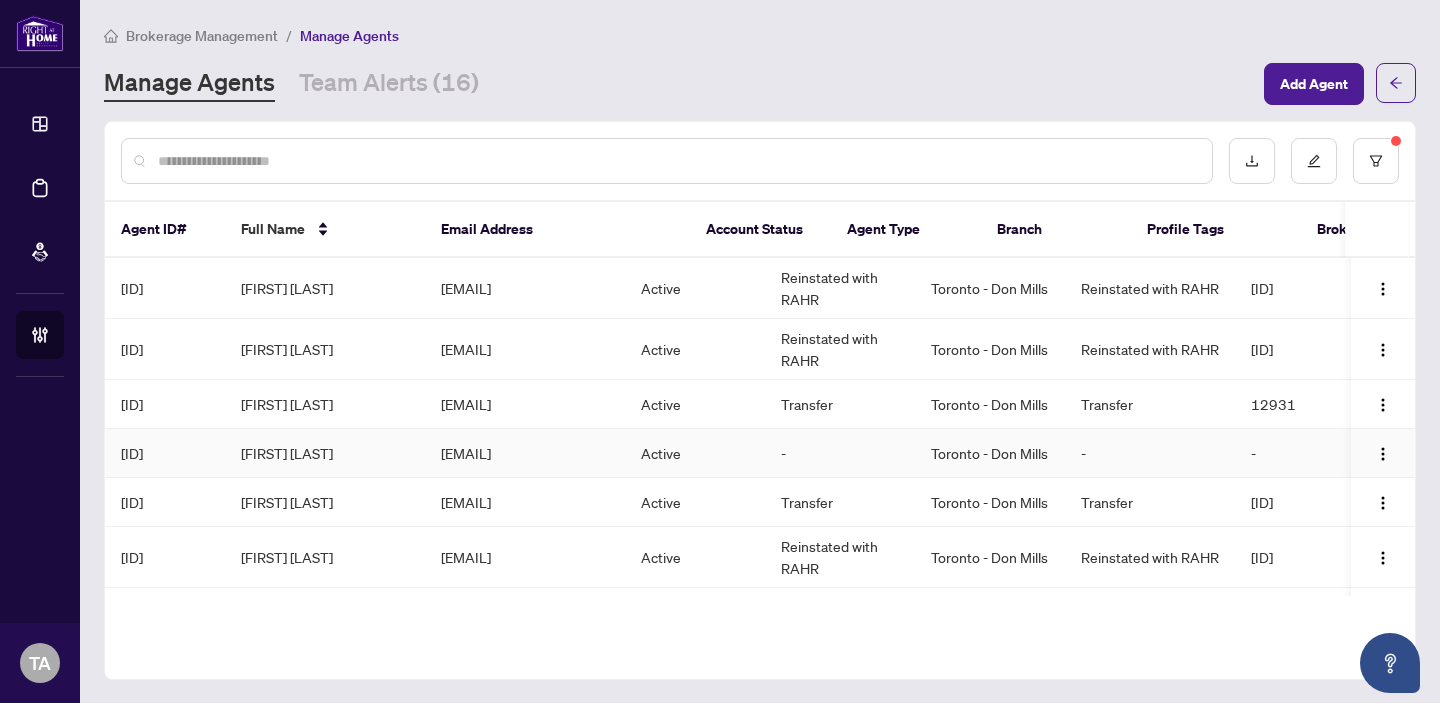click on "[FIRST] [LAST]" at bounding box center [325, 453] 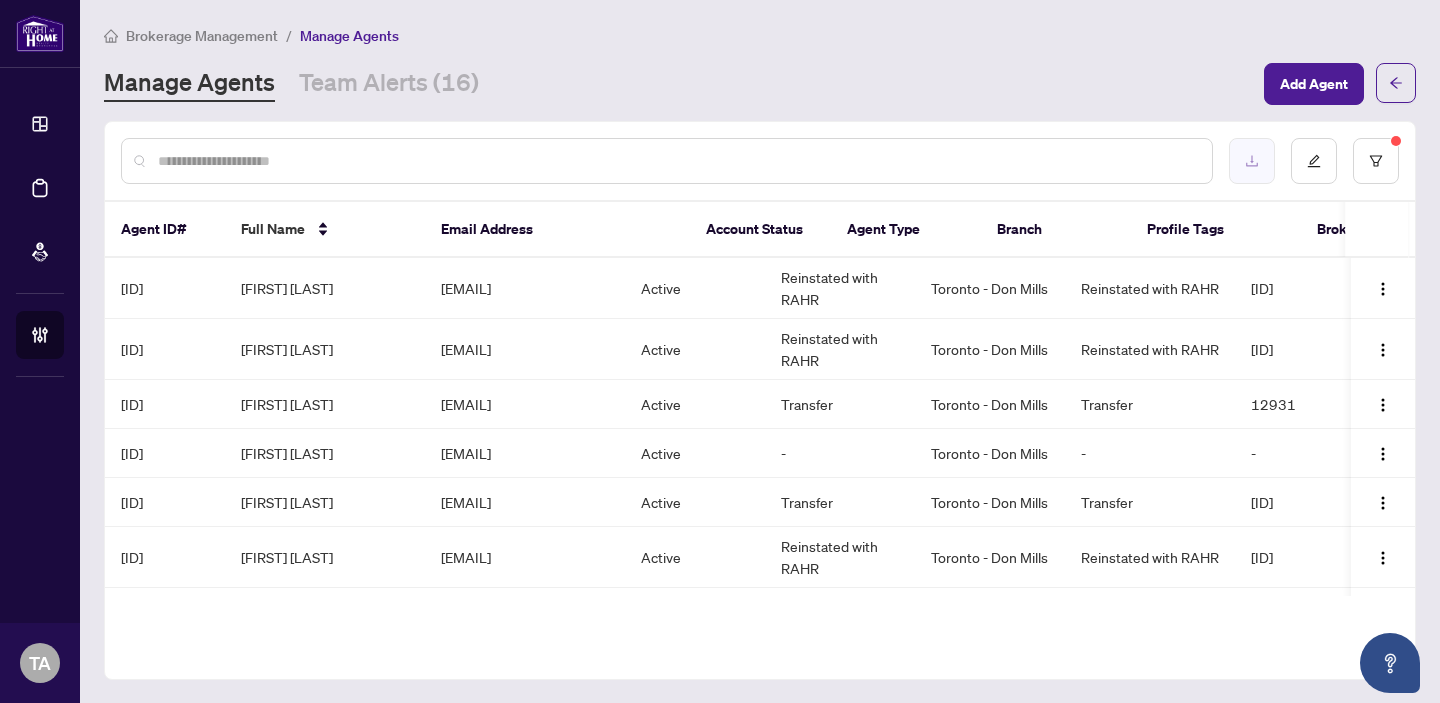 click at bounding box center [1252, 161] 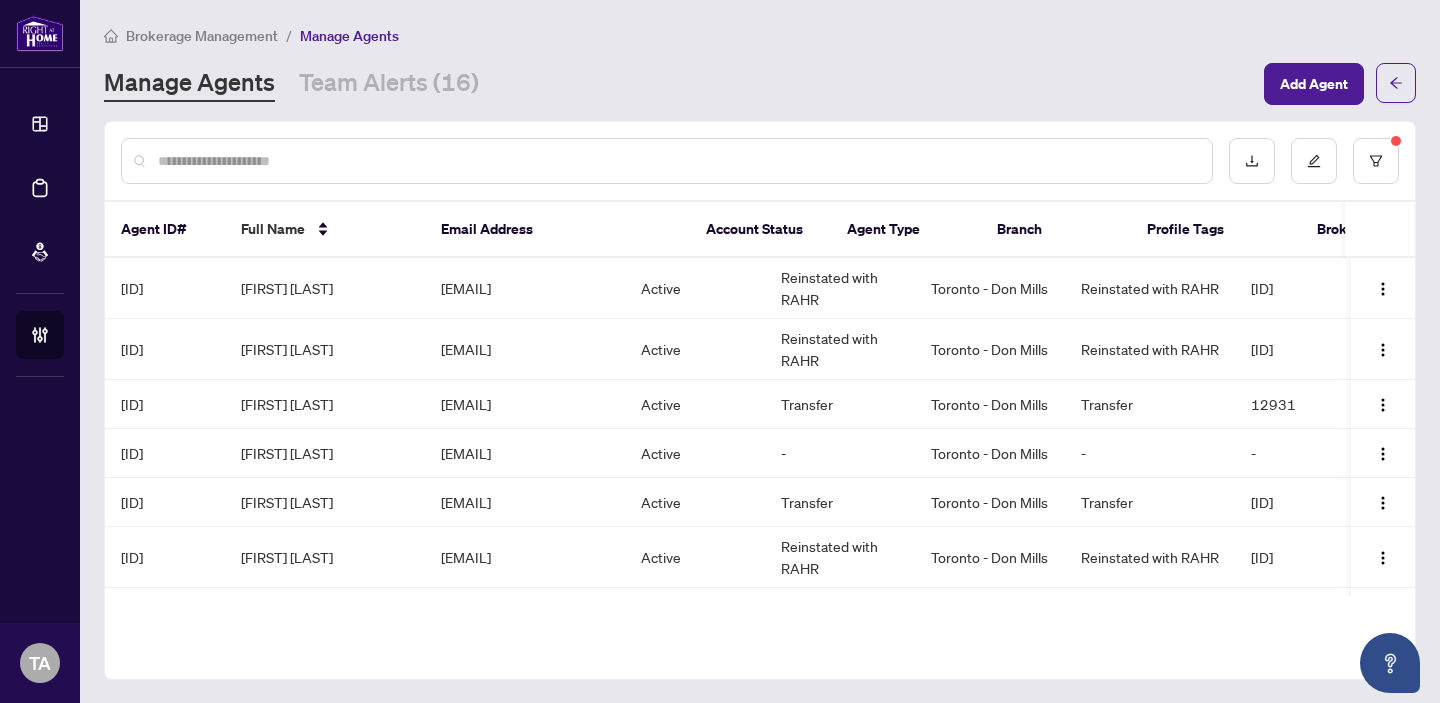 click at bounding box center [667, 161] 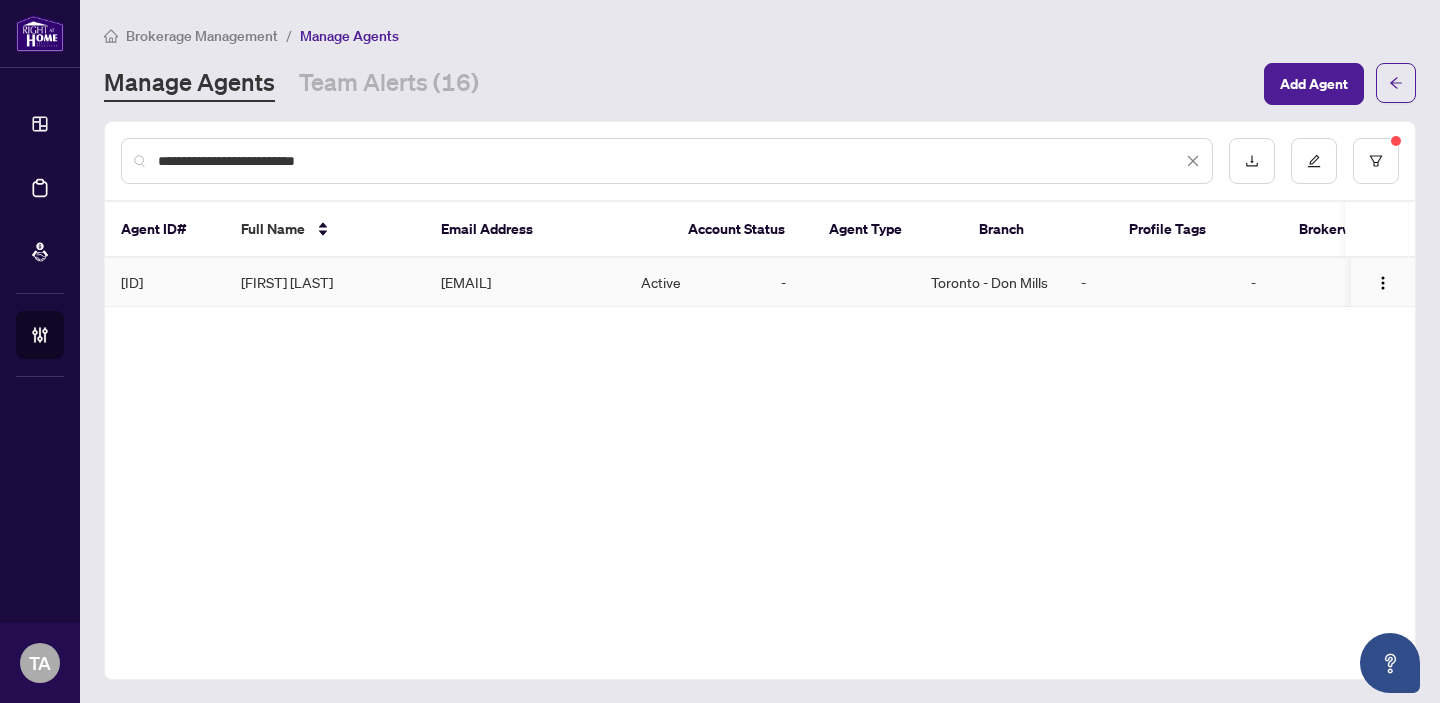 type on "**********" 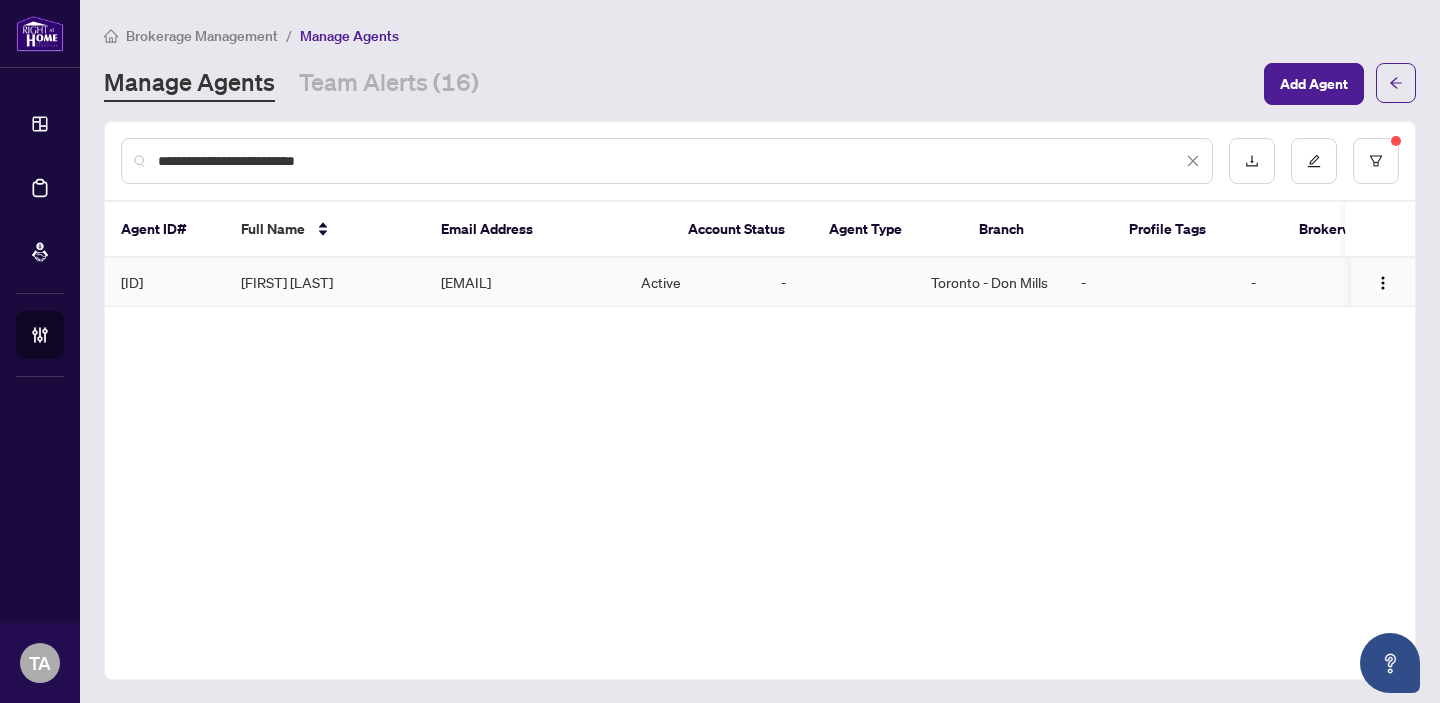 click on "[FIRST] [LAST]" at bounding box center (325, 282) 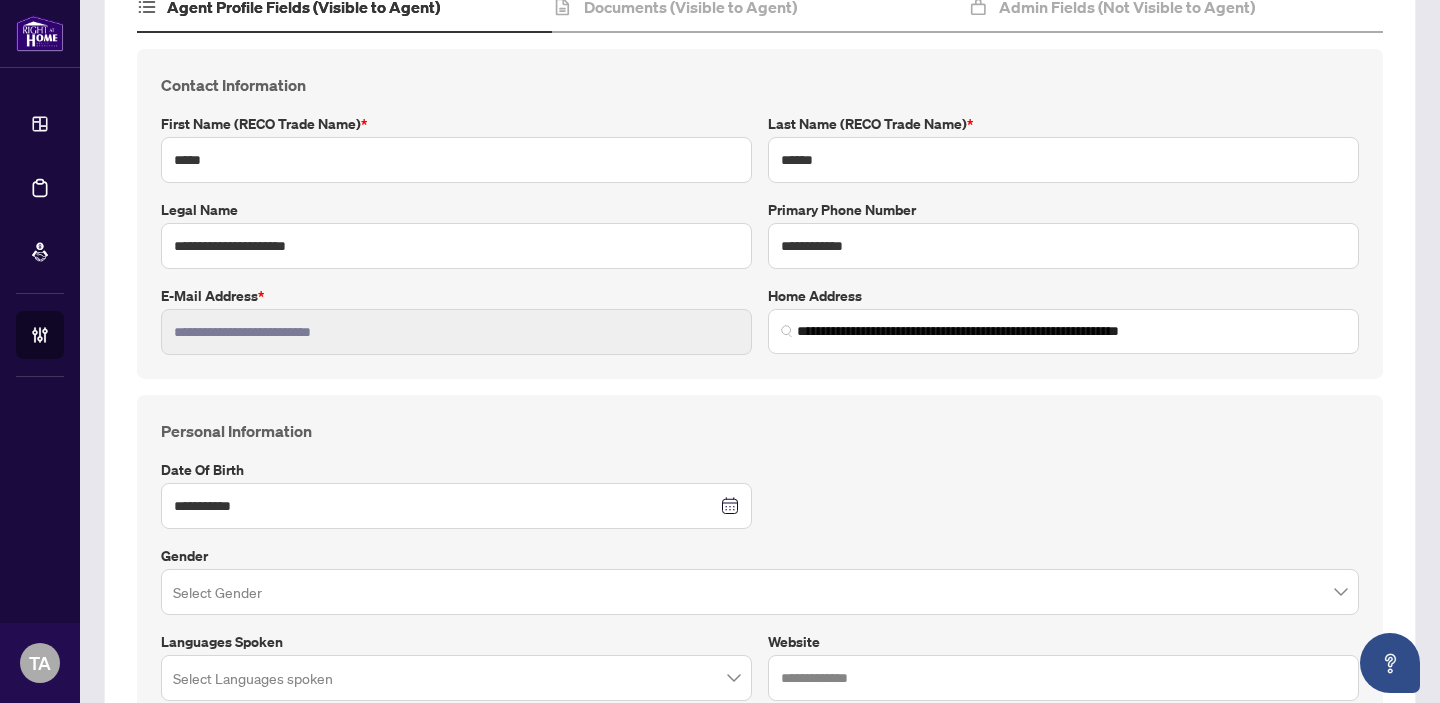 scroll, scrollTop: 0, scrollLeft: 0, axis: both 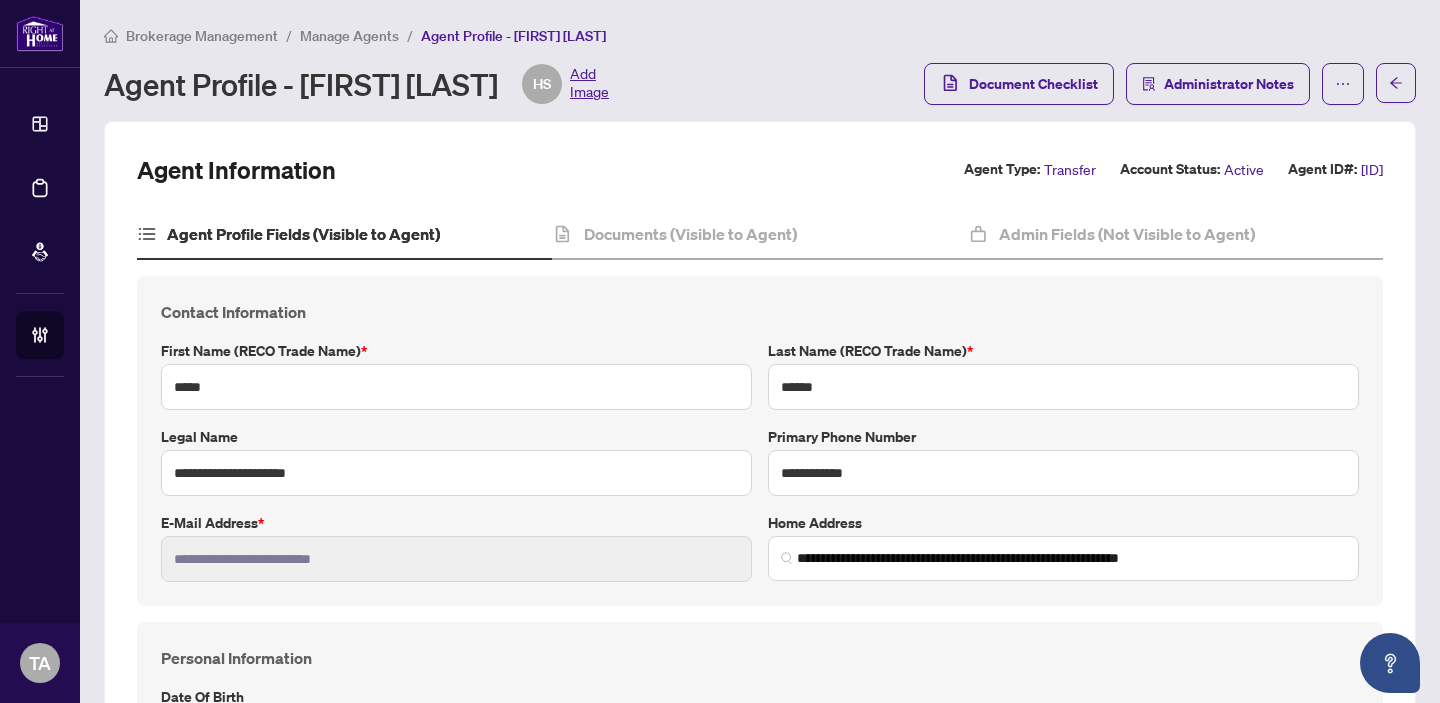 click on "Manage Agents" at bounding box center [349, 36] 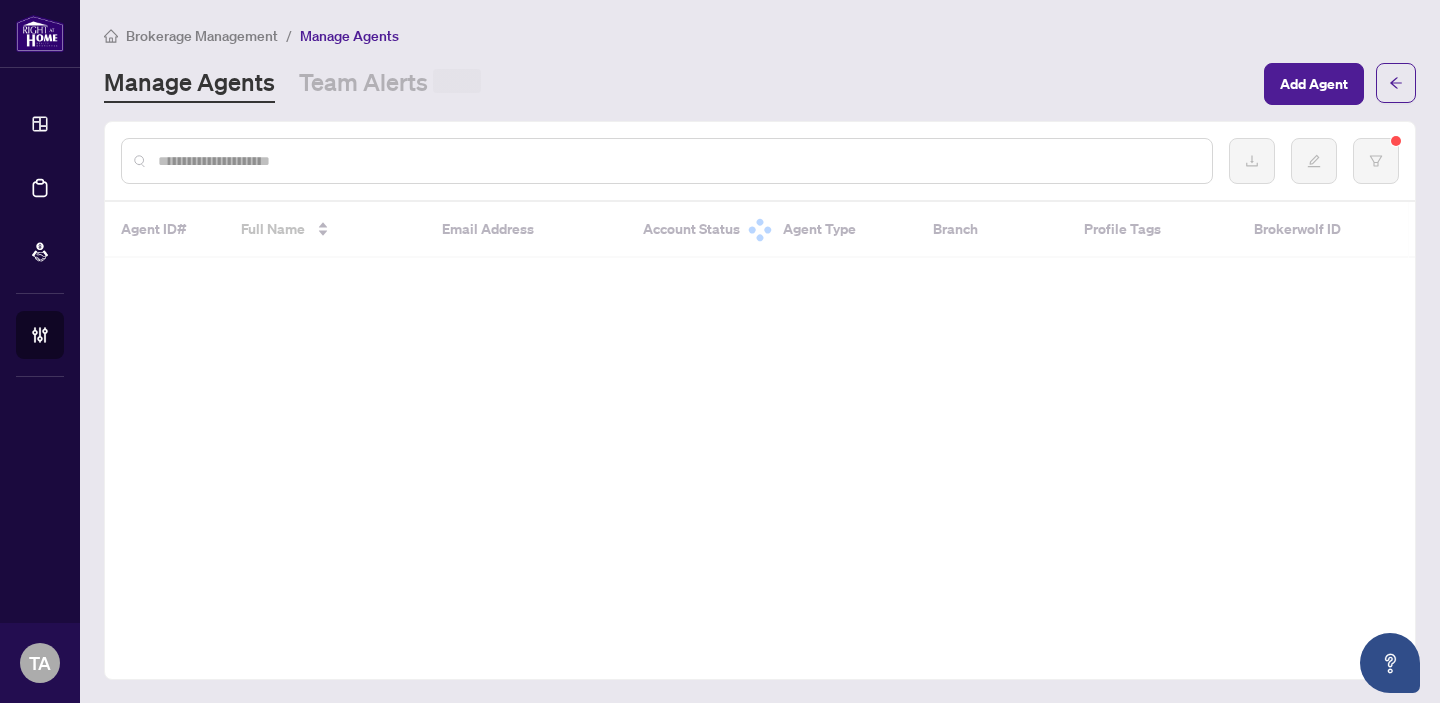 click at bounding box center (677, 161) 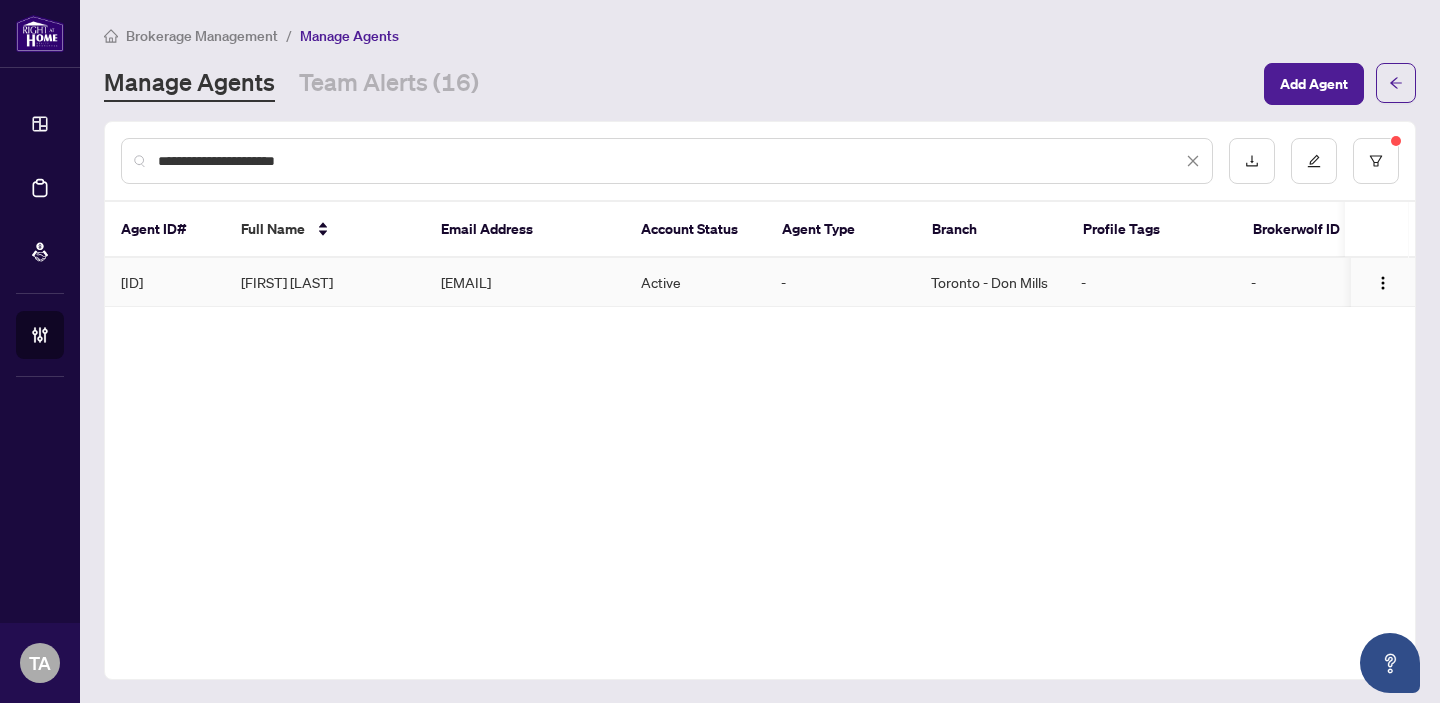 type on "**********" 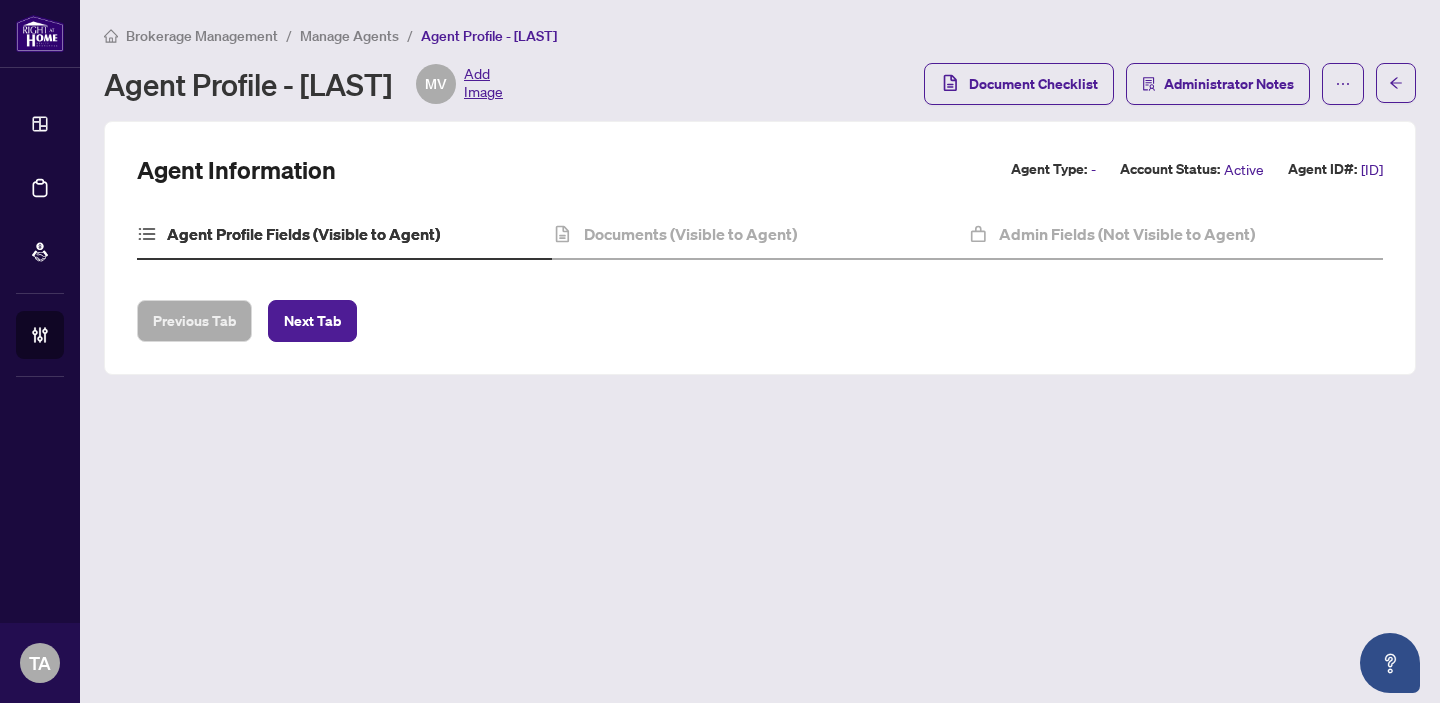 click on "Manage Agents" at bounding box center [349, 36] 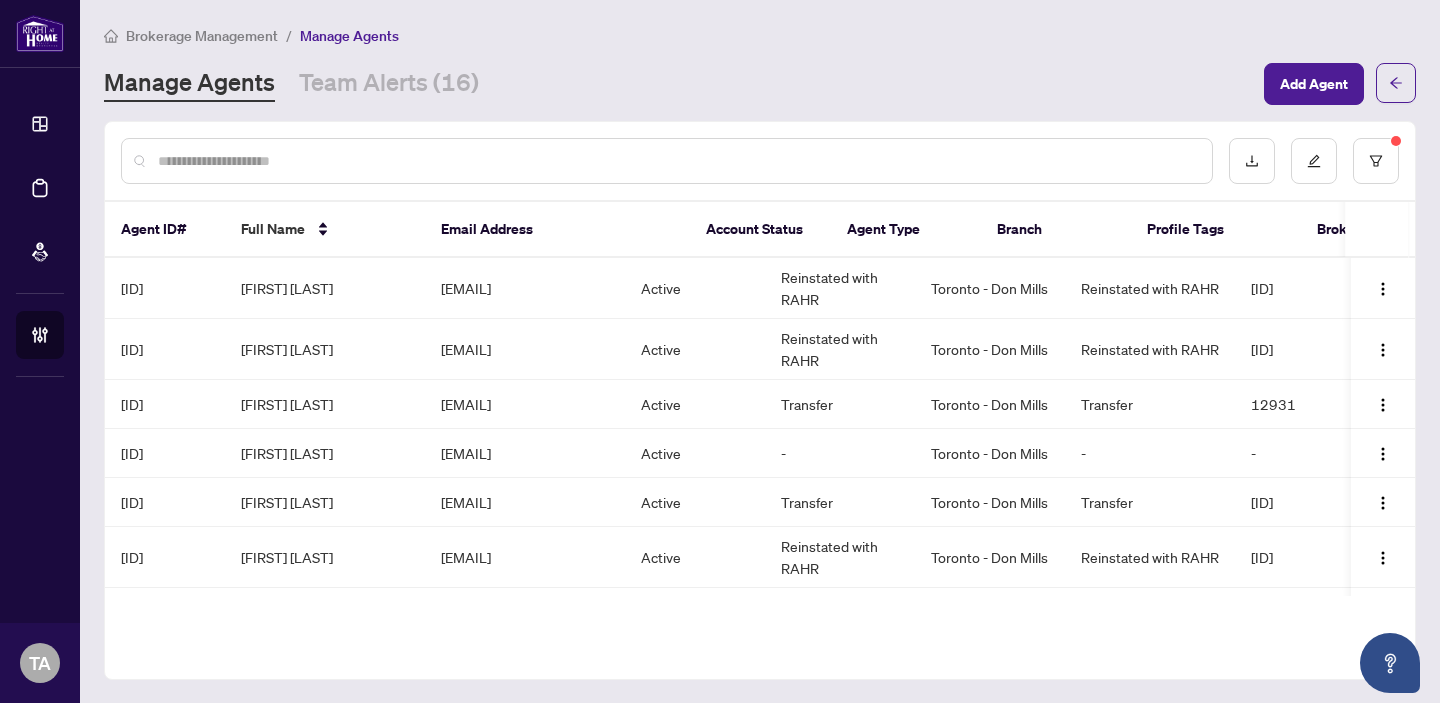 click on "Brokerage Management / Manage Agents Manage Agents Team Alerts   (16) Add Agent Agent ID# Full Name Email Address Account Status Agent Type Branch Profile Tags Brokerwolf ID                   [ID] [FIRST] [LAST] [EMAIL] Active Reinstated with RAHR Toronto - Don Mills Reinstated with RAHR [ID] [ID] [FIRST] [LAST] [EMAIL] Active Reinstated with RAHR Toronto - Don Mills Reinstated with RAHR [ID] [ID] [FIRST] [LAST] [EMAIL] Active Transfer Toronto - Don Mills Transfer [ID] [ID] [ID] [FIRST] [LAST] [EMAIL] Active - Toronto - Don Mills - - [ID] [ID] [FIRST] [LAST] [EMAIL] Active Transfer Toronto - Don Mills Transfer [ID] [ID] [ID] [ID] [FIRST] [LAST] [EMAIL] Active Reinstated with RAHR Toronto - Don Mills Reinstated with RAHR [ID] [ID] [ID] [ID] [FIRST] [LAST] [EMAIL] Active Transfer Toronto - Don Mills Transfer [ID] [ID]" at bounding box center [760, 351] 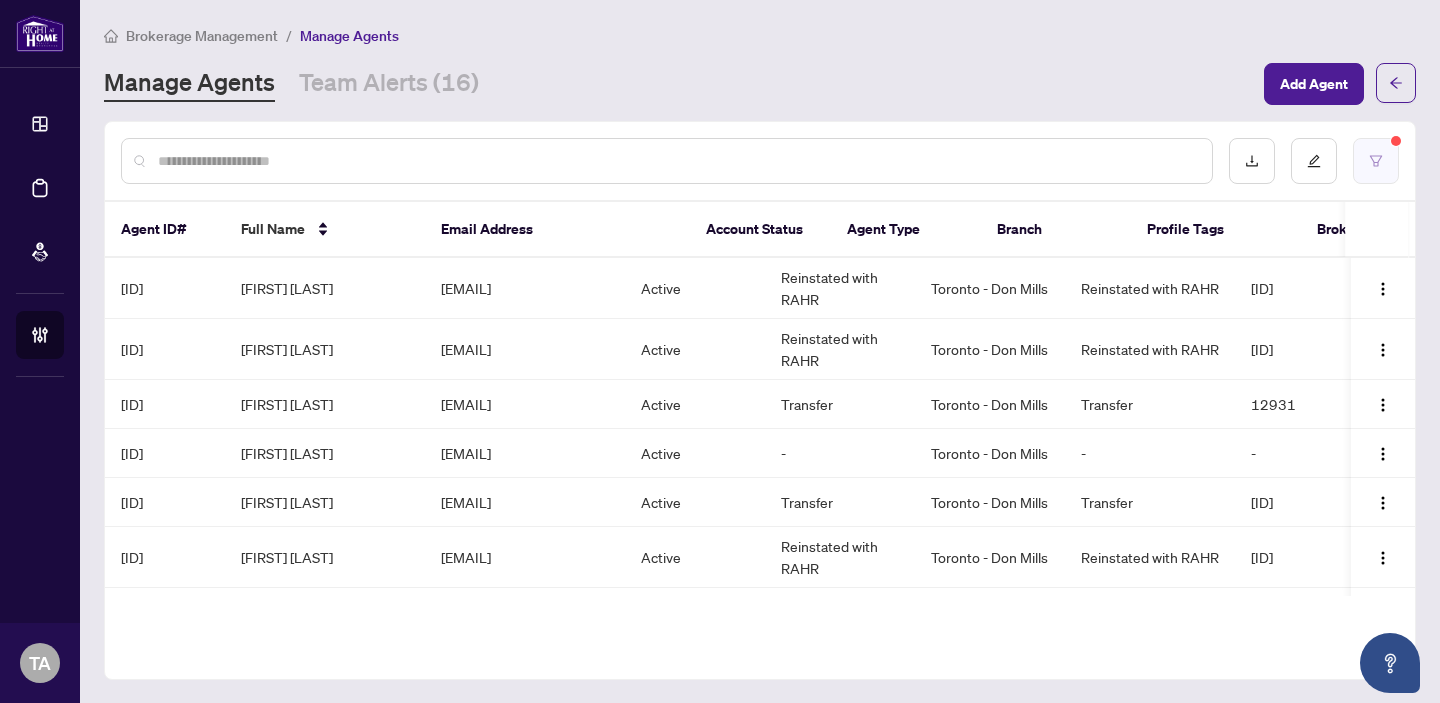 click at bounding box center [1376, 161] 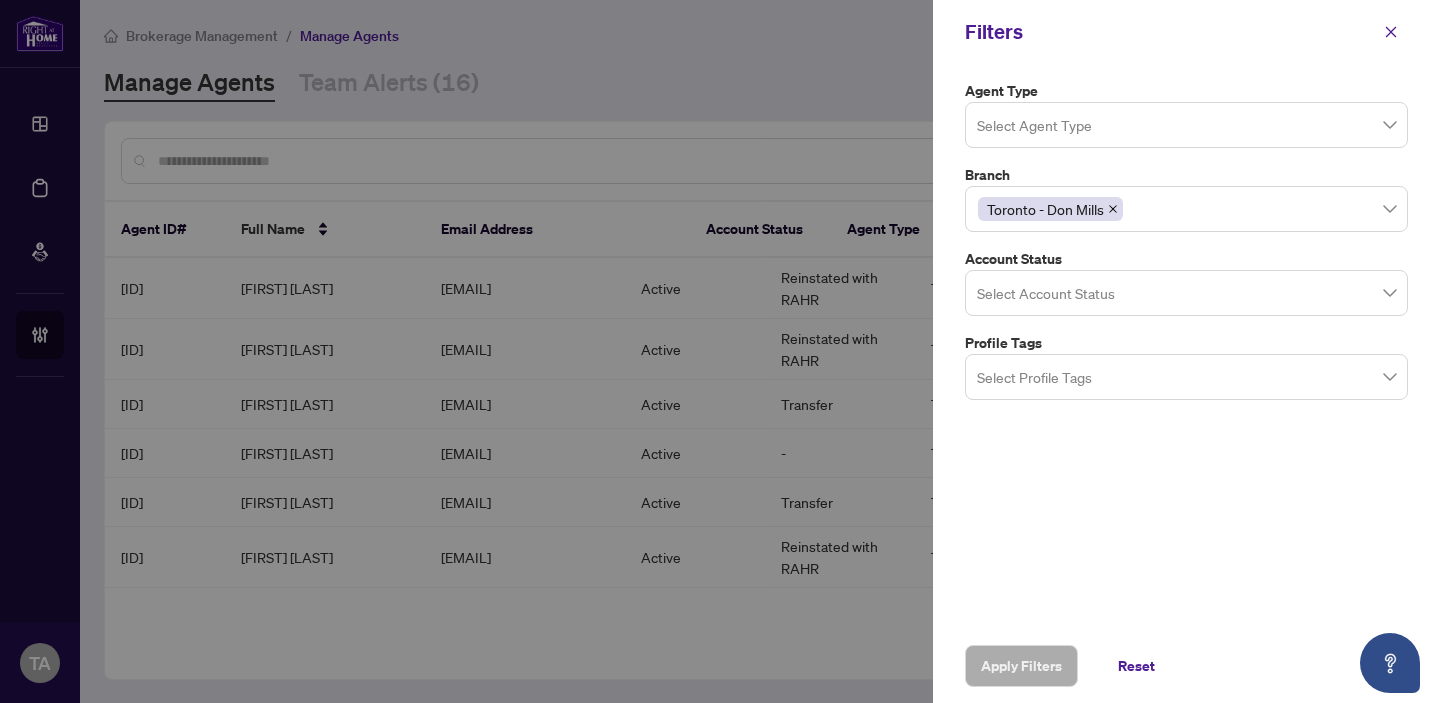 click at bounding box center [1186, 292] 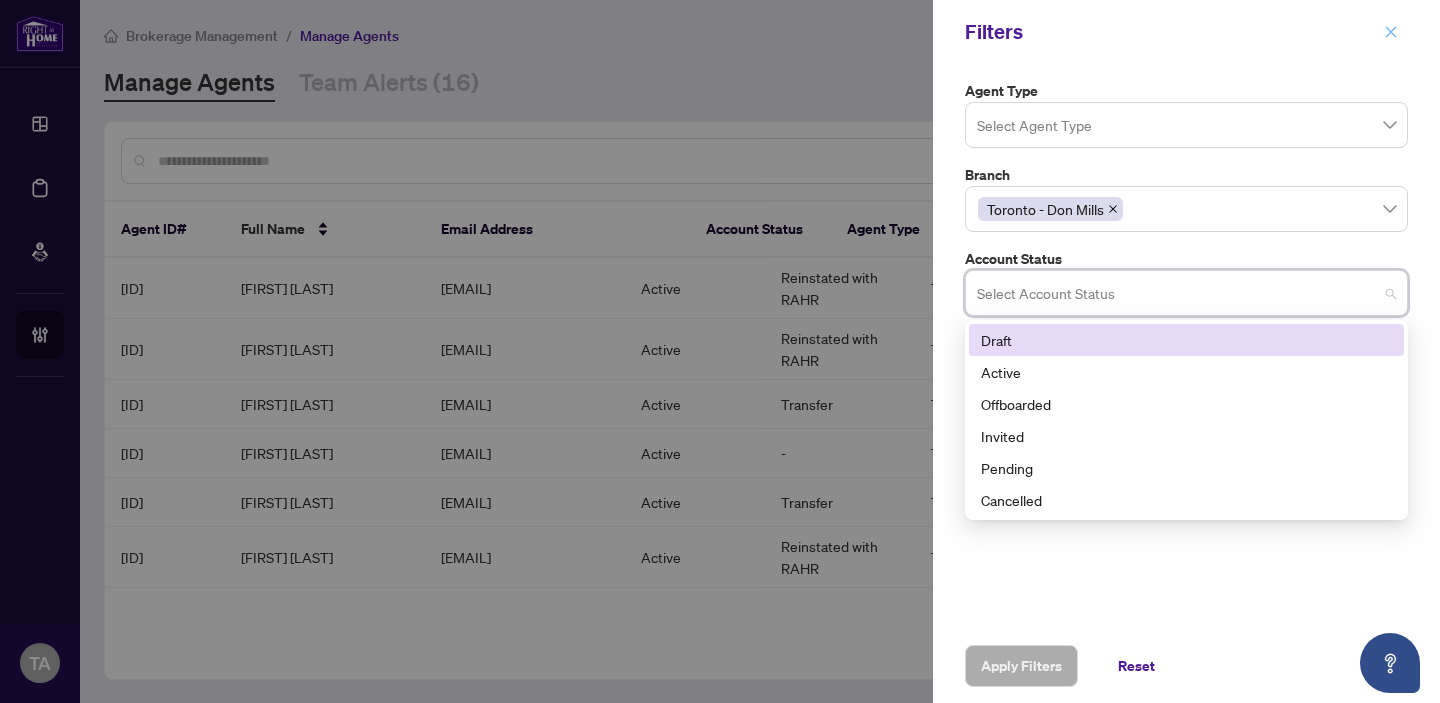 click 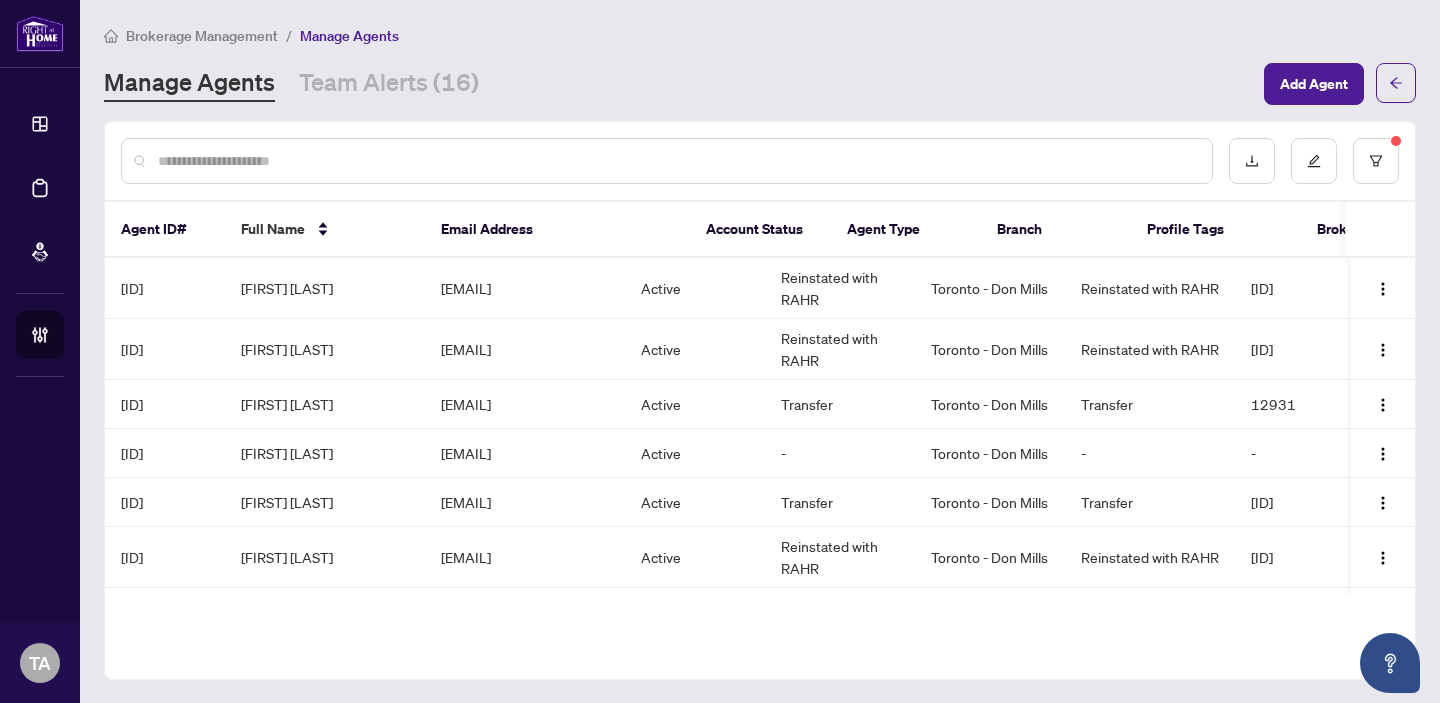 type 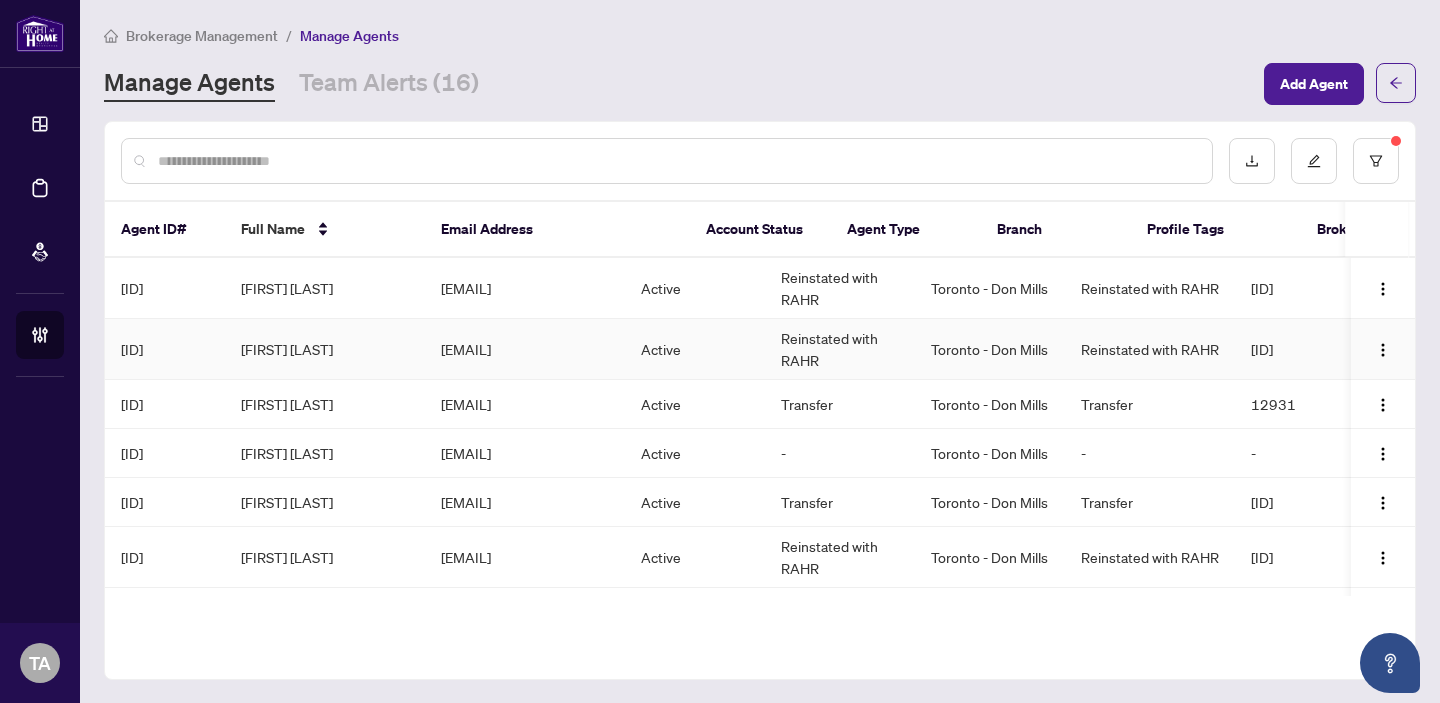scroll, scrollTop: 92, scrollLeft: 0, axis: vertical 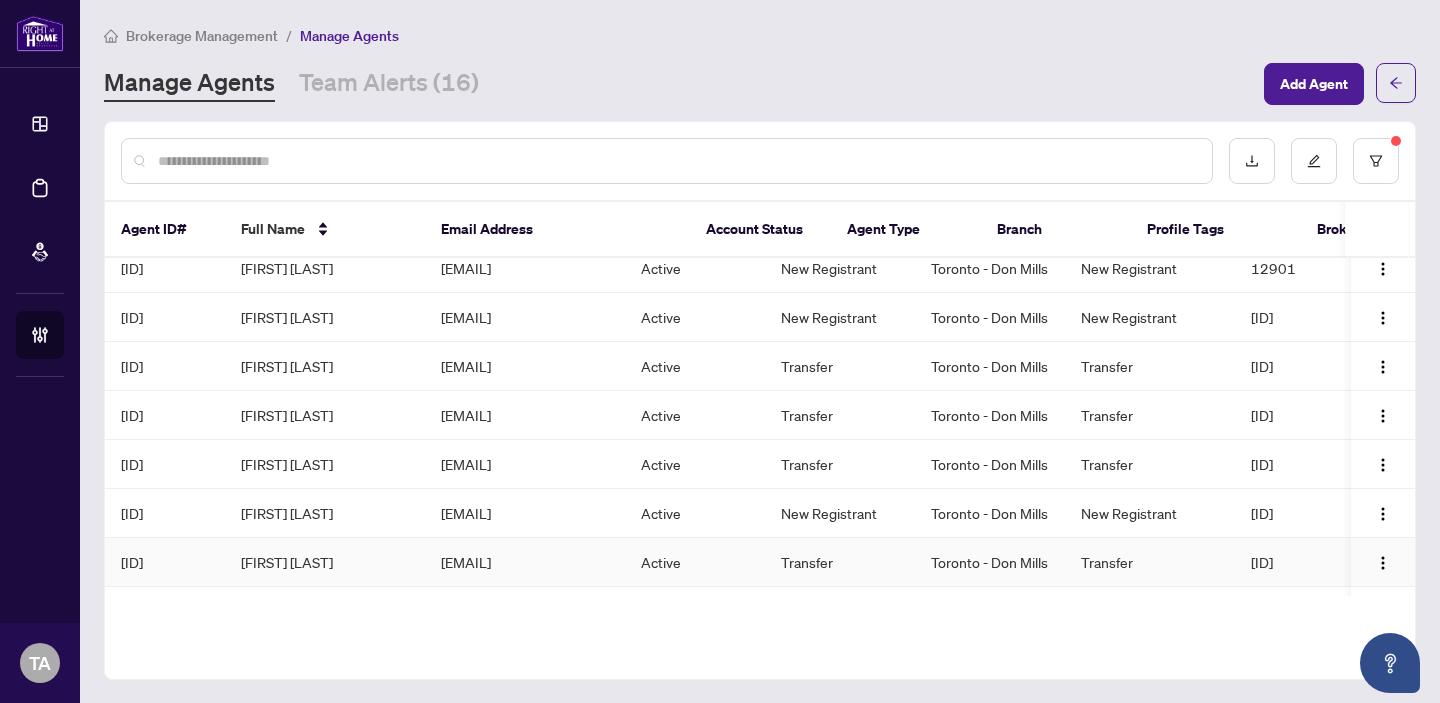 click on "[EMAIL]" at bounding box center [525, 562] 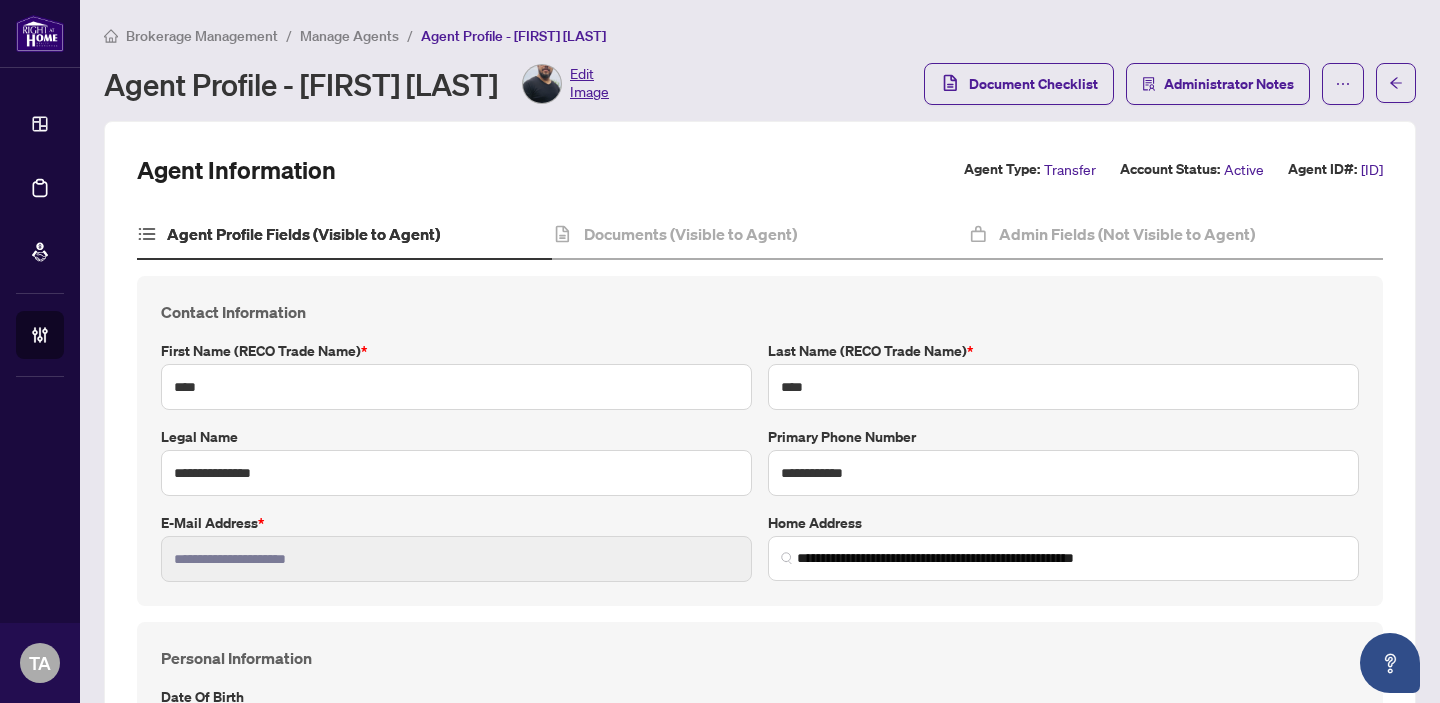 type on "**********" 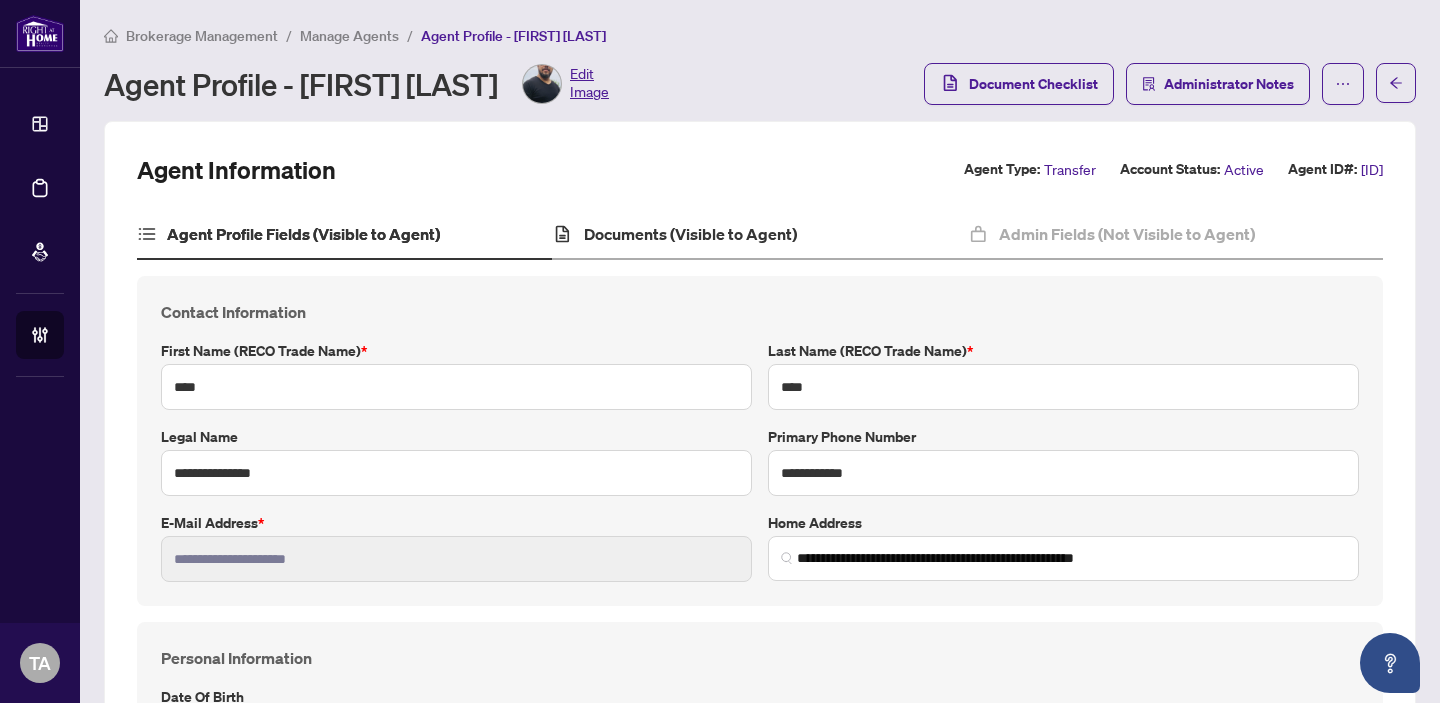 click on "Documents (Visible to Agent)" at bounding box center (759, 235) 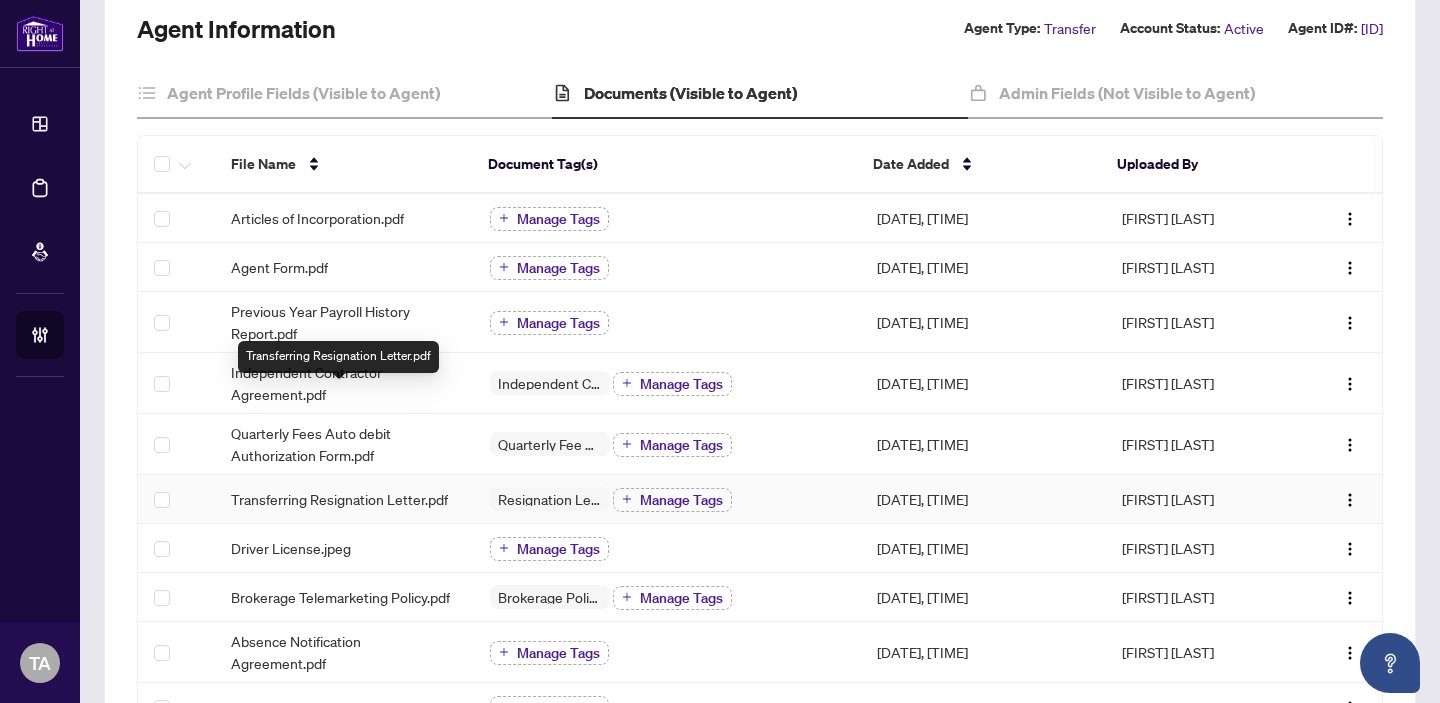 scroll, scrollTop: 342, scrollLeft: 0, axis: vertical 